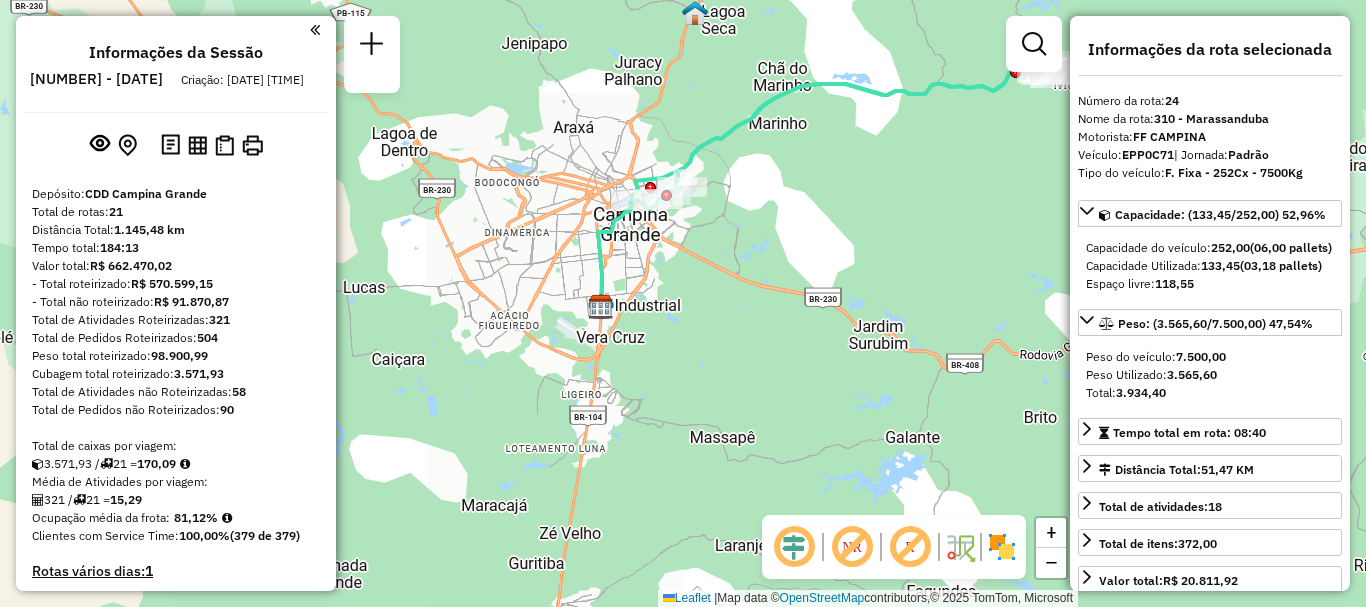 select on "**********" 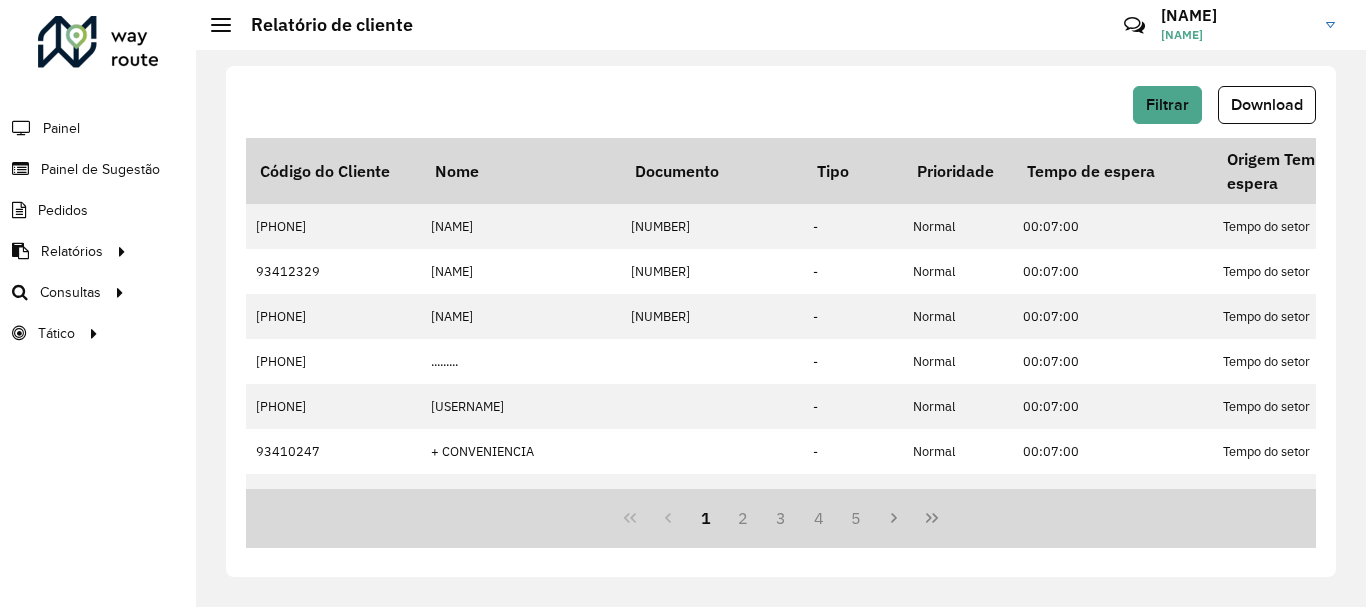scroll, scrollTop: 0, scrollLeft: 0, axis: both 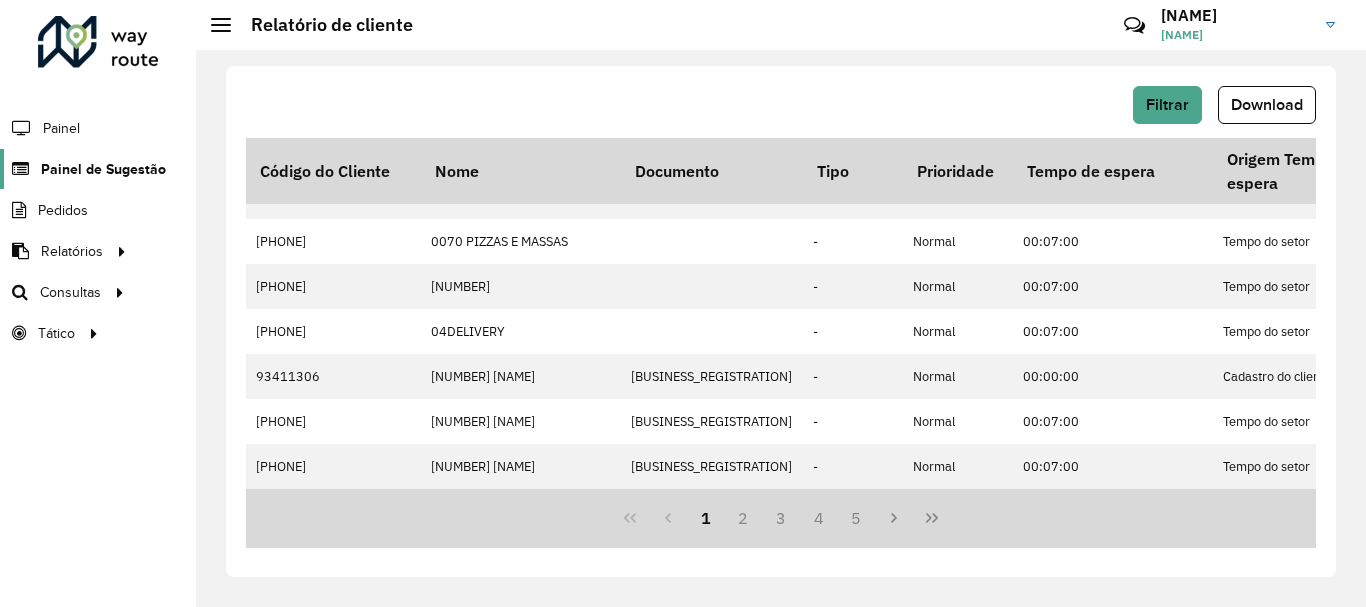 click on "Painel de Sugestão" 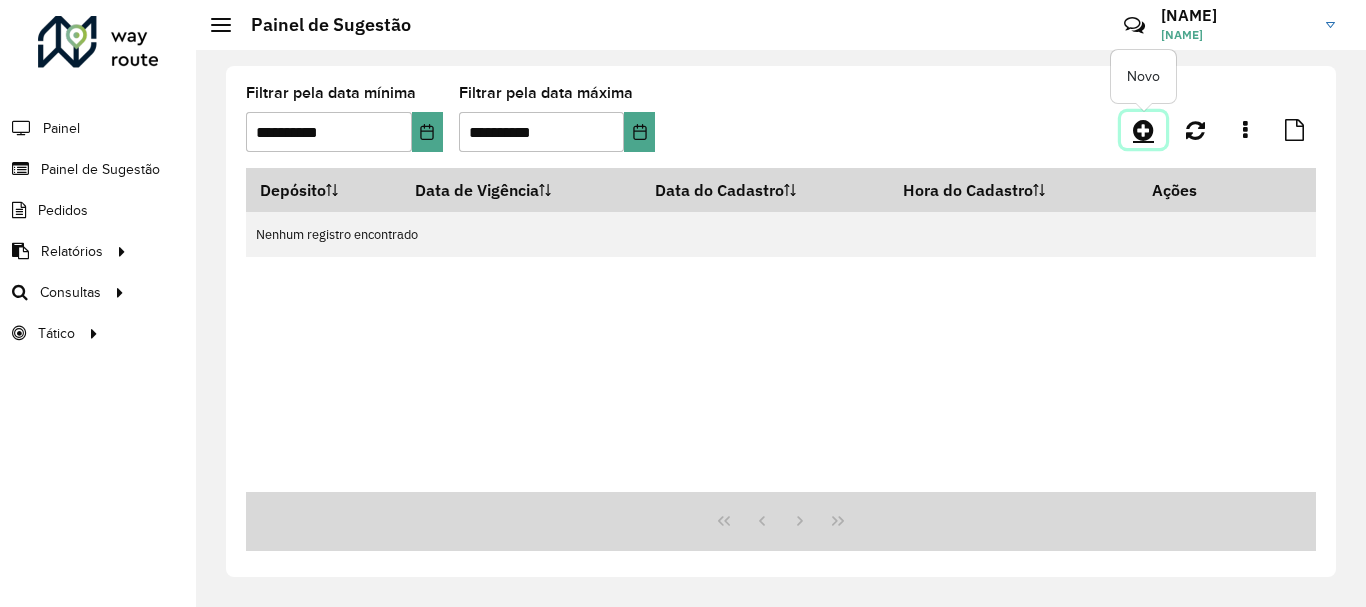 click 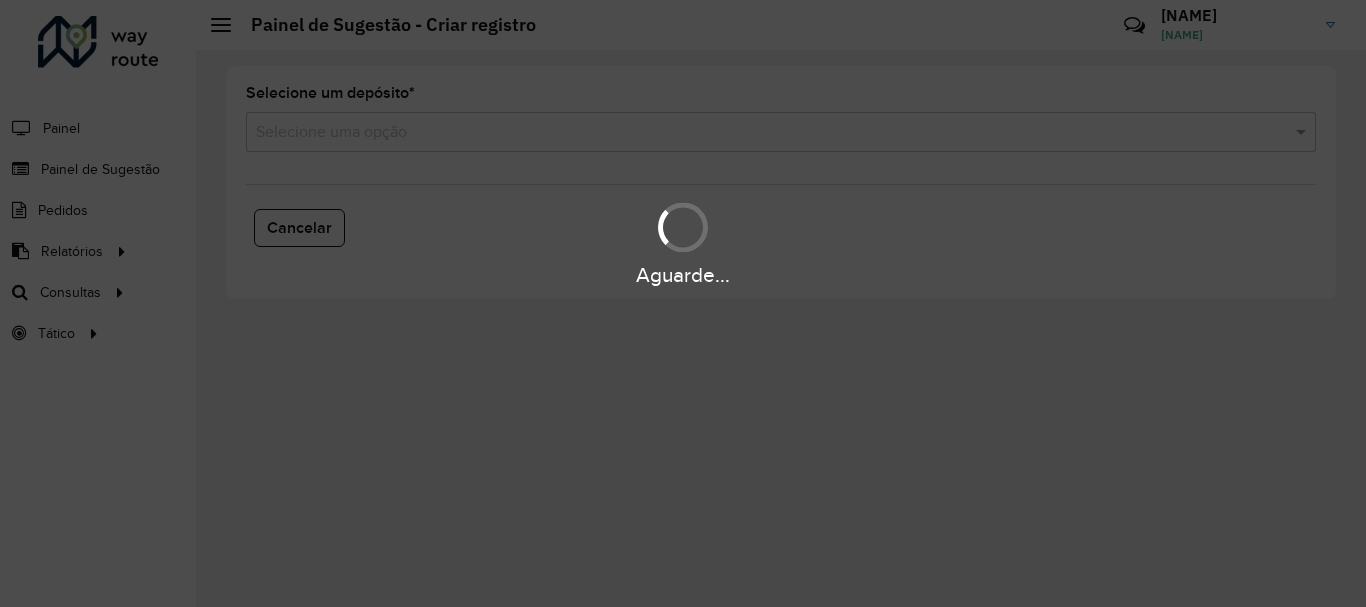 click at bounding box center [761, 133] 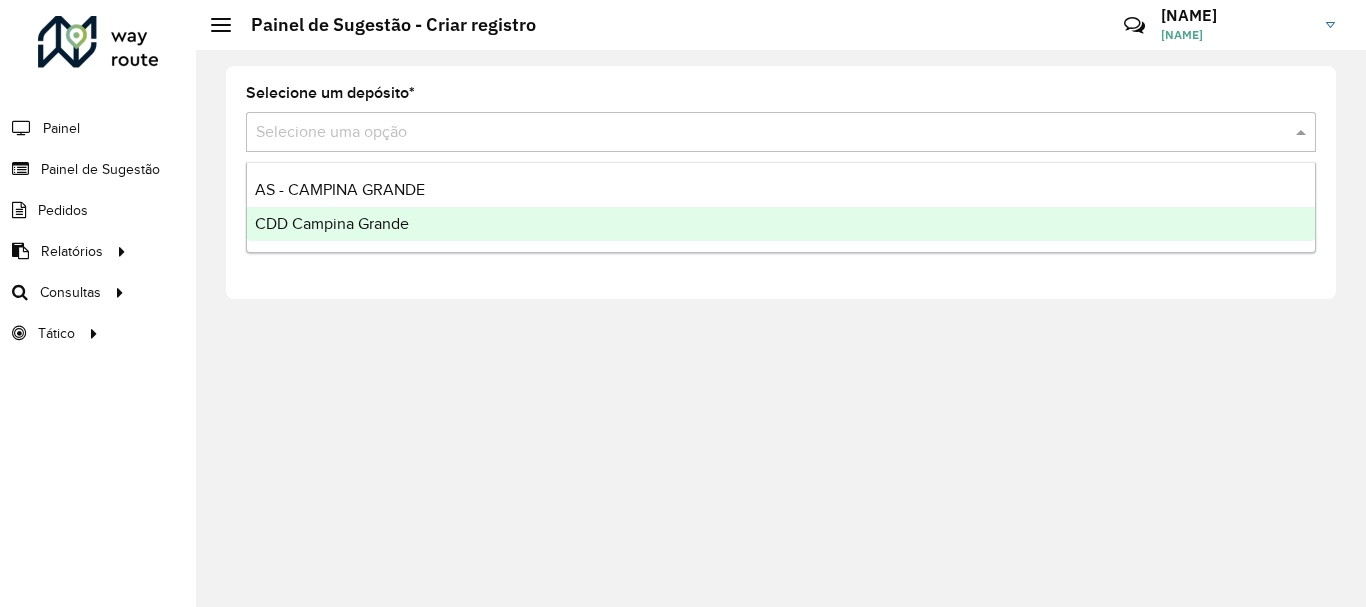 click on "CDD Campina Grande" at bounding box center [781, 224] 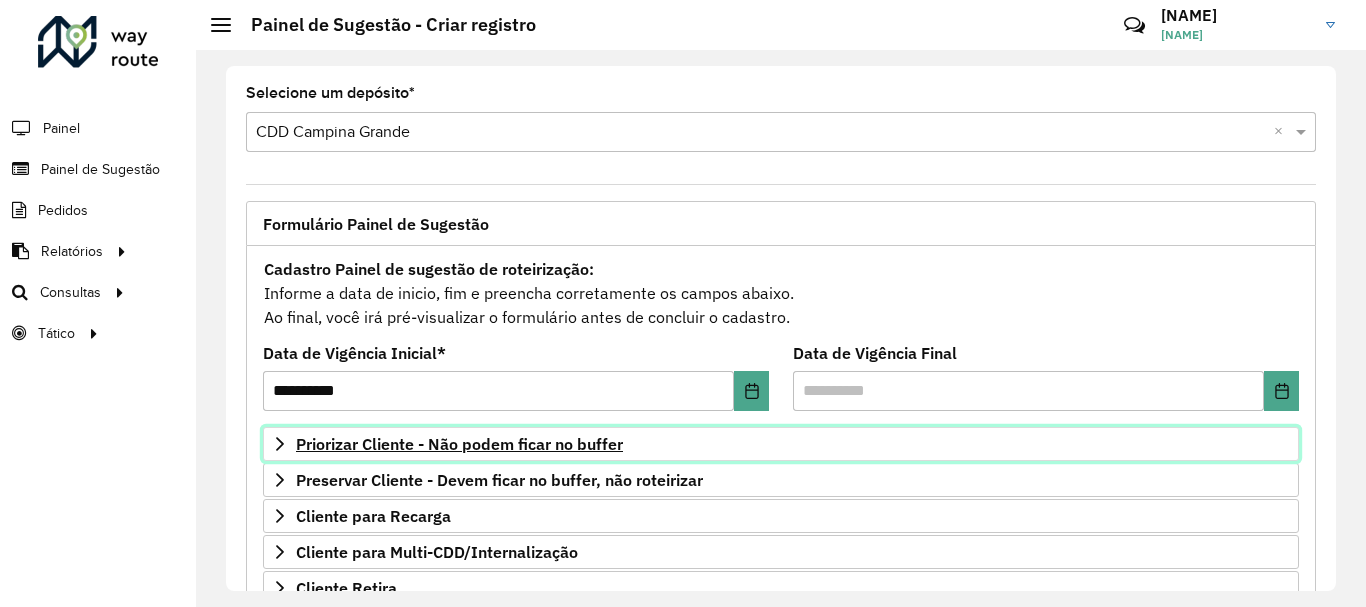 click on "Priorizar Cliente - Não podem ficar no buffer" at bounding box center (459, 444) 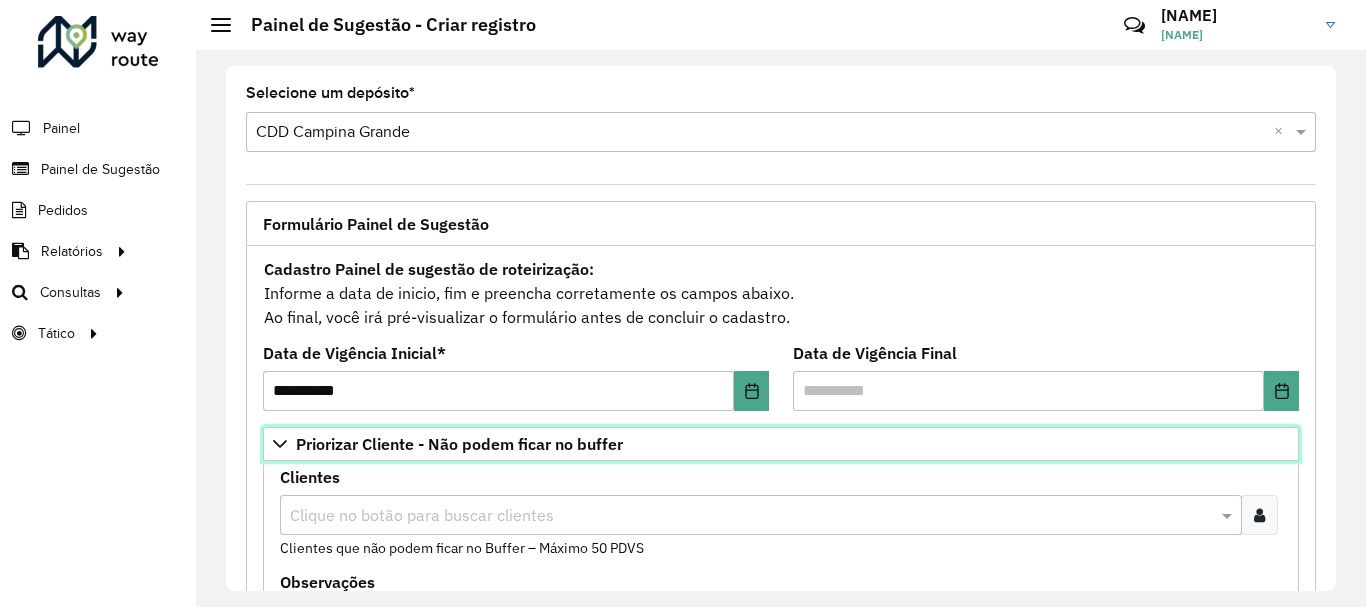 scroll, scrollTop: 300, scrollLeft: 0, axis: vertical 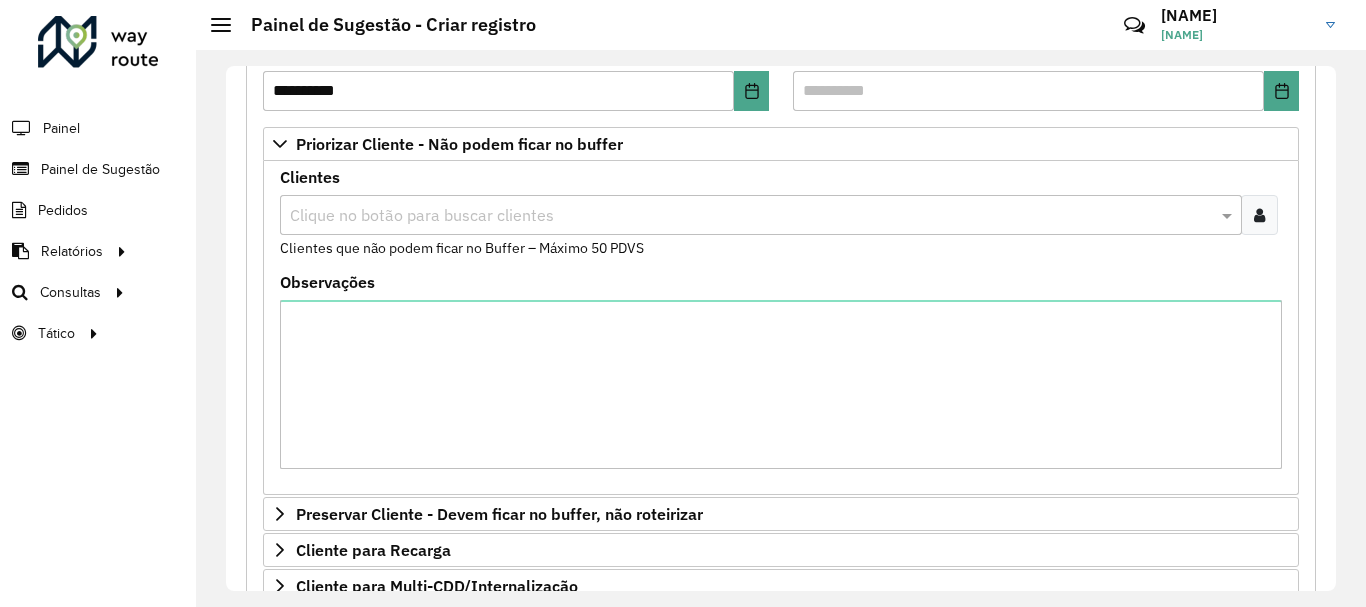 click on "Clientes que não podem ficar no Buffer – Máximo 50 PDVS" at bounding box center [462, 248] 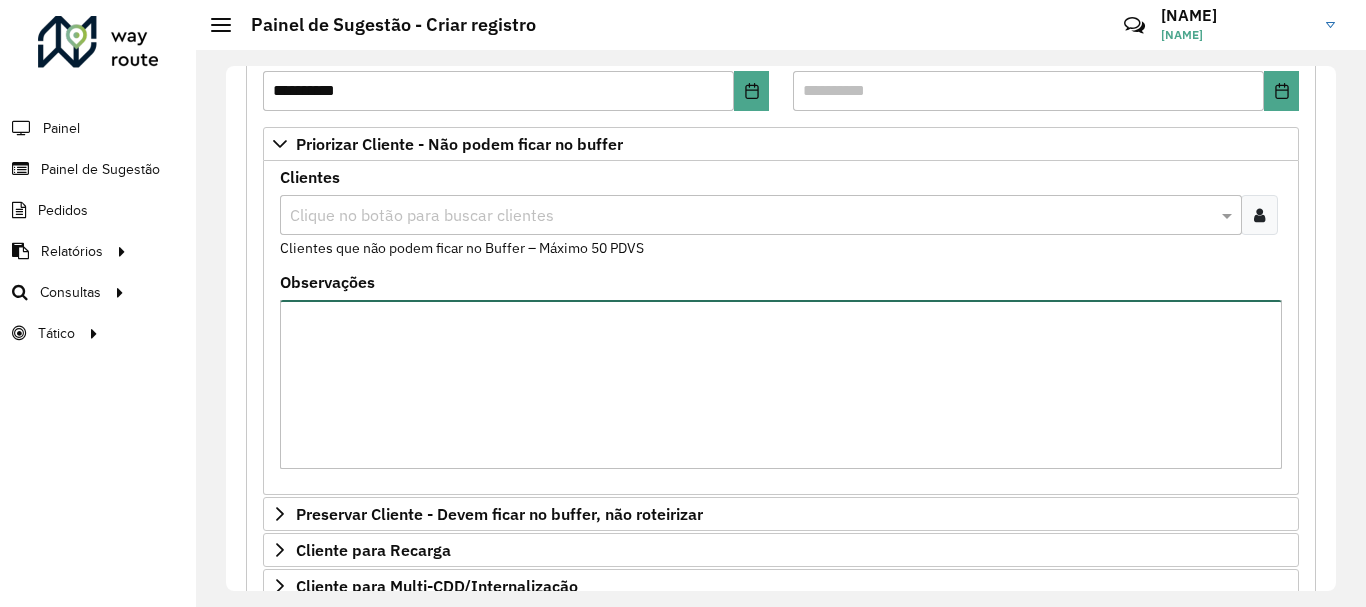 click on "Observações" at bounding box center [781, 384] 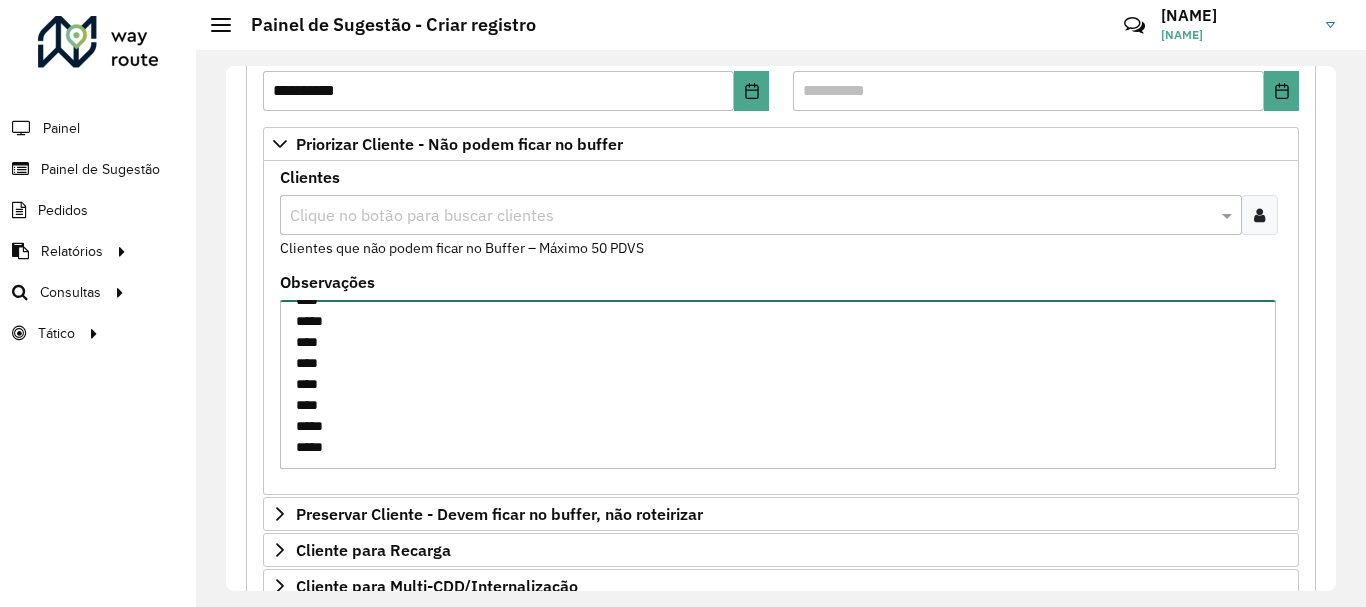 scroll, scrollTop: 97, scrollLeft: 0, axis: vertical 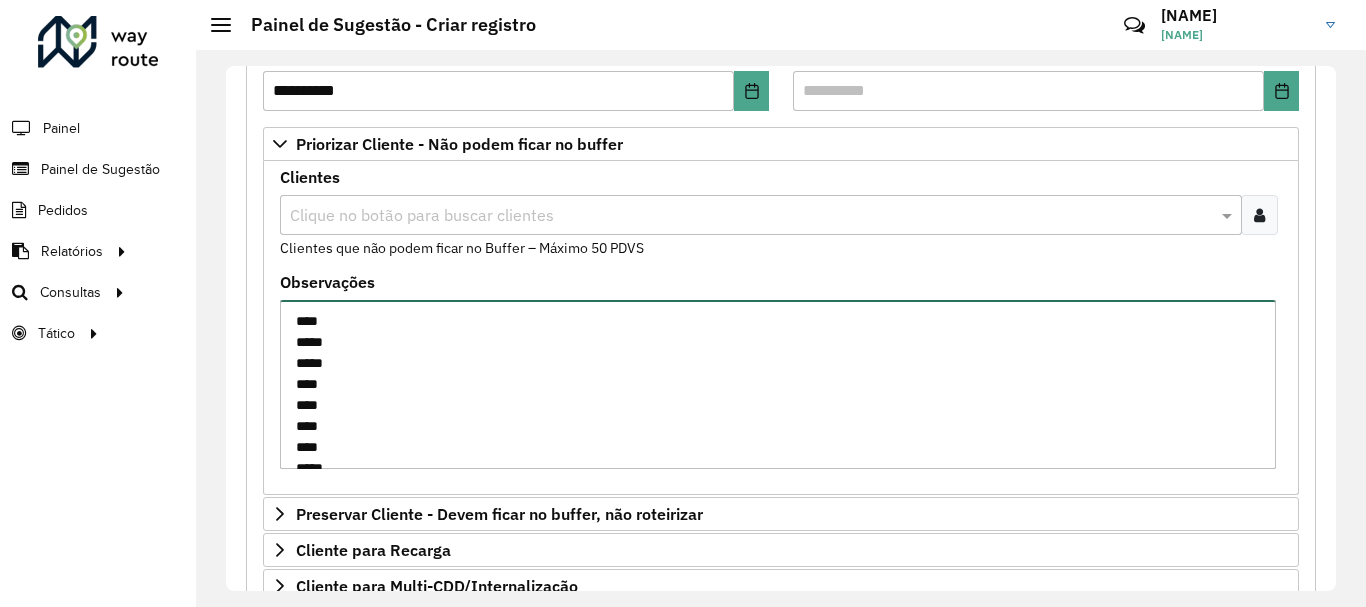 drag, startPoint x: 370, startPoint y: 446, endPoint x: 249, endPoint y: 138, distance: 330.9154 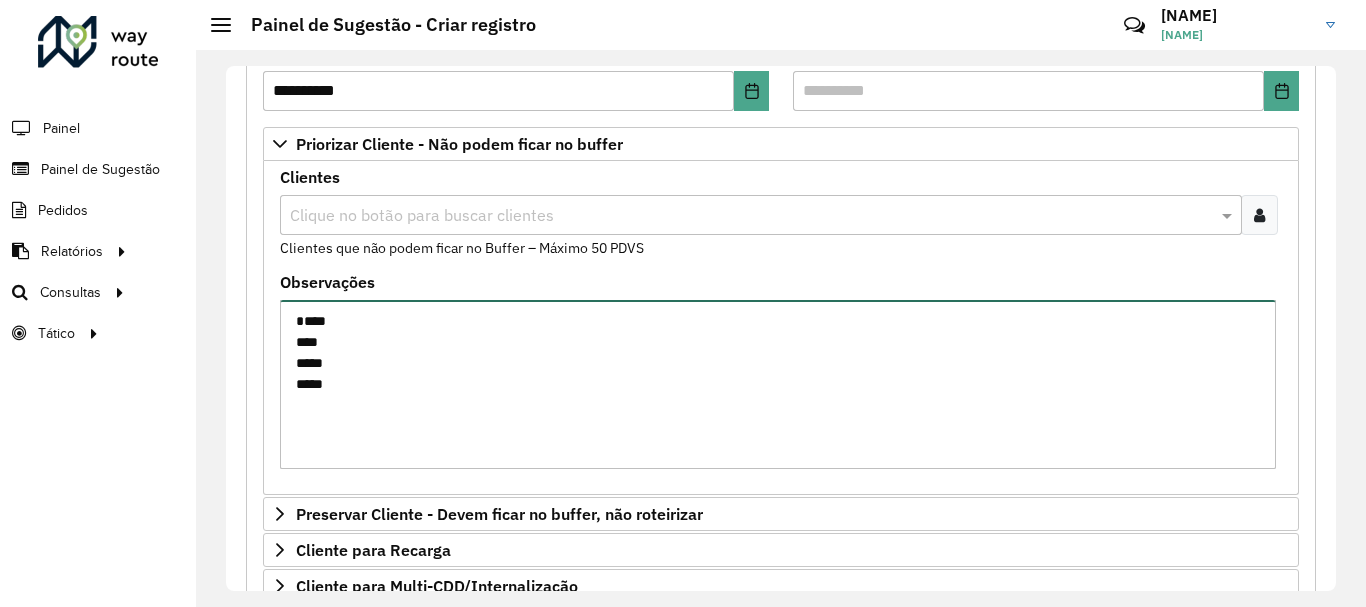 scroll, scrollTop: 400, scrollLeft: 0, axis: vertical 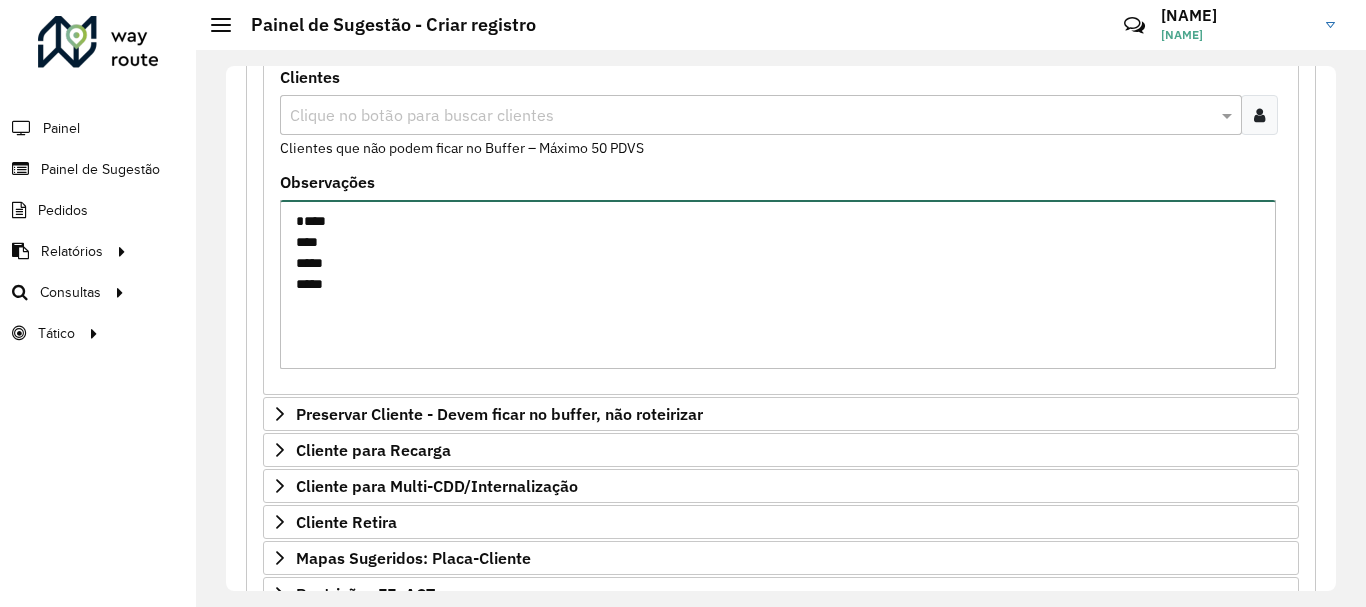 drag, startPoint x: 294, startPoint y: 238, endPoint x: 333, endPoint y: 341, distance: 110.13628 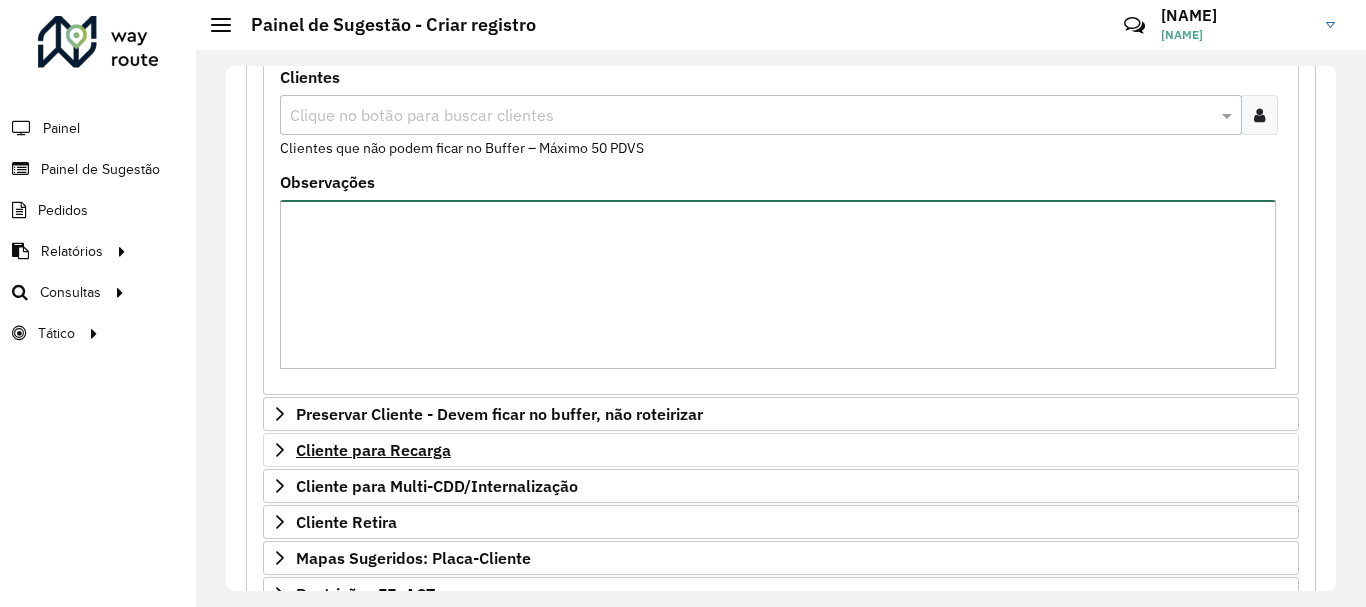 scroll, scrollTop: 500, scrollLeft: 0, axis: vertical 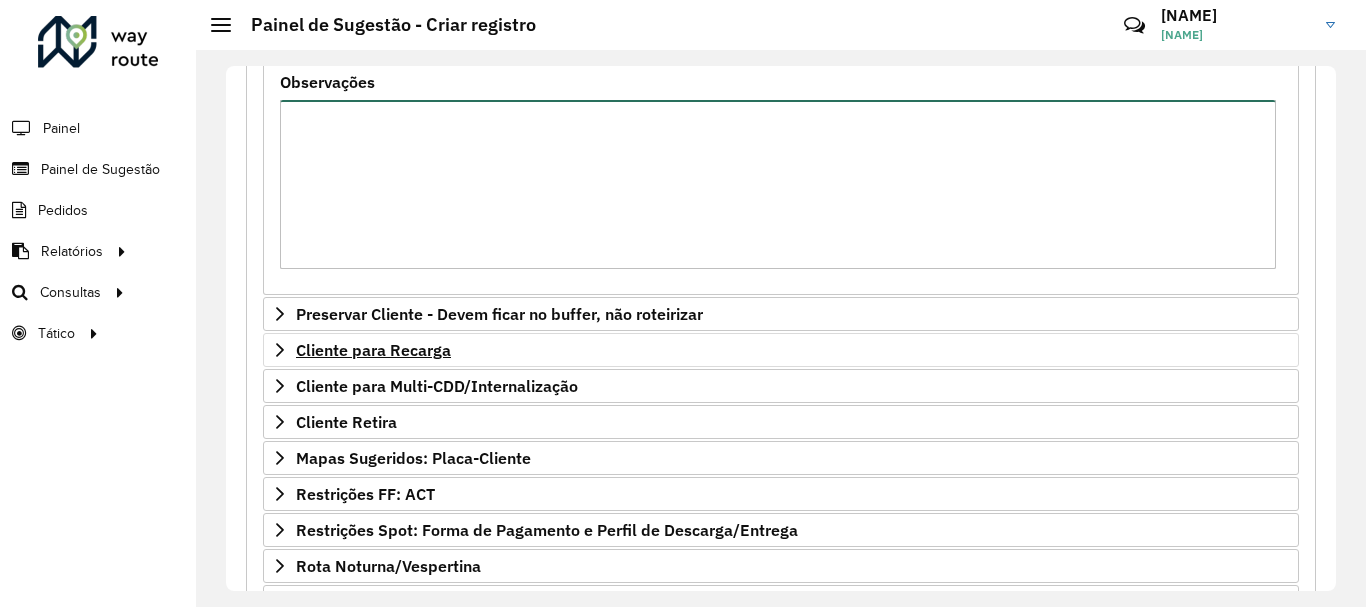 type 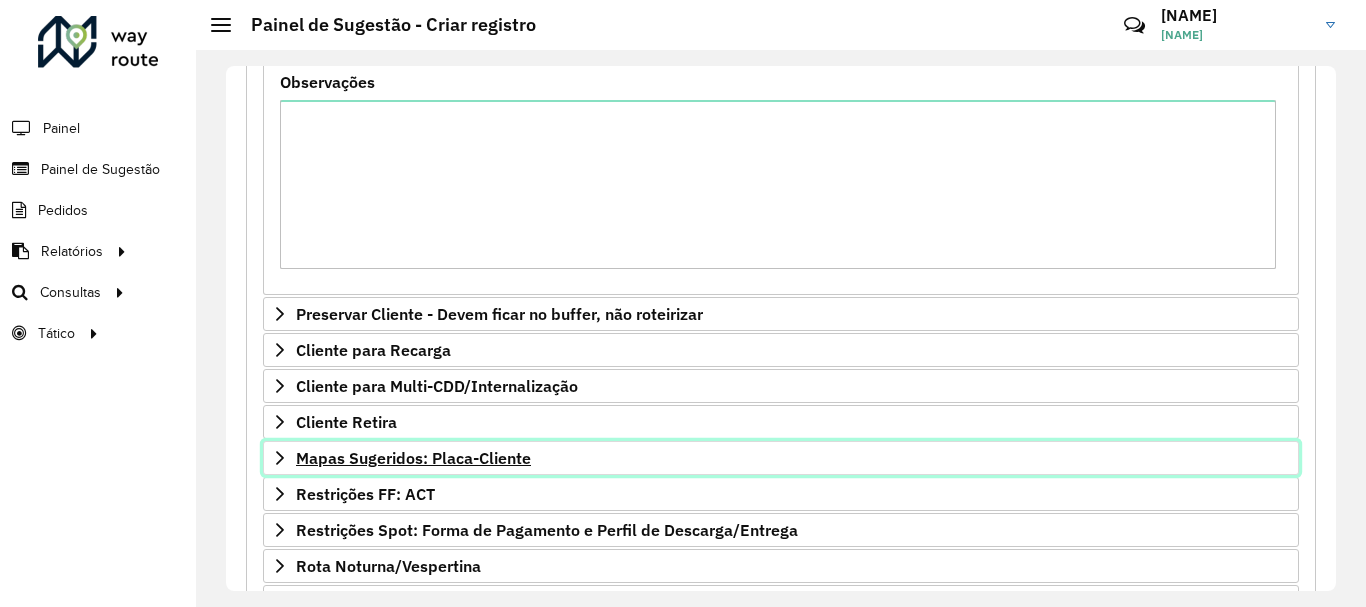 click on "Mapas Sugeridos: Placa-Cliente" at bounding box center (413, 458) 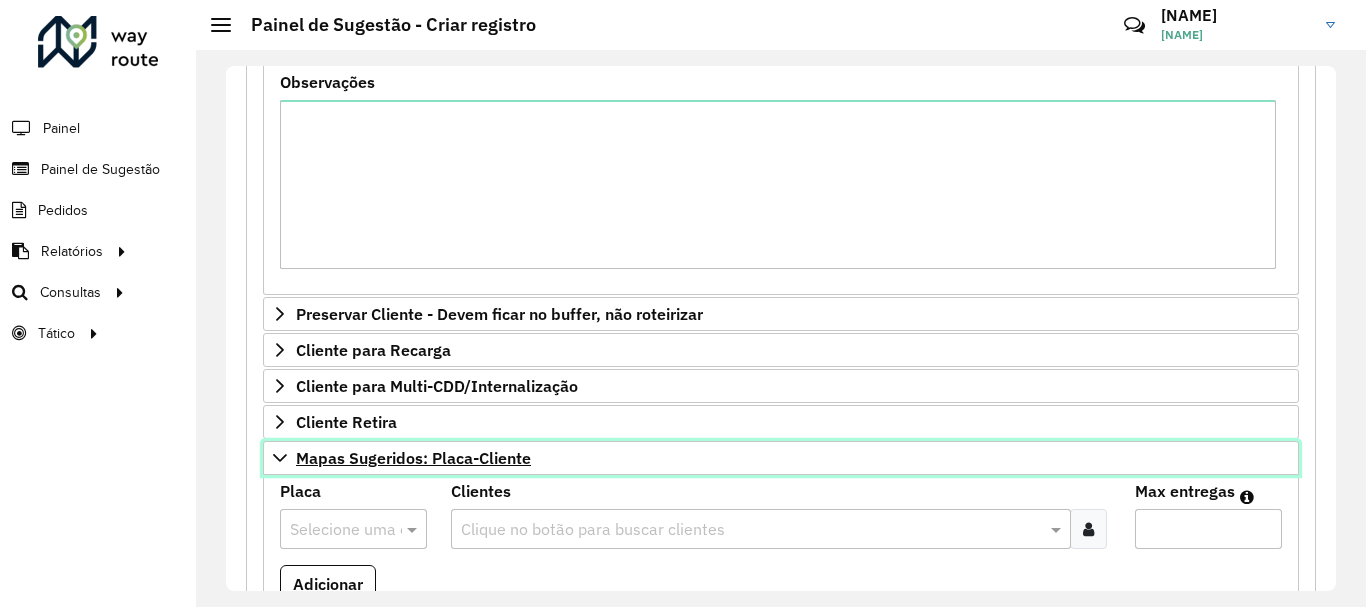 scroll, scrollTop: 700, scrollLeft: 0, axis: vertical 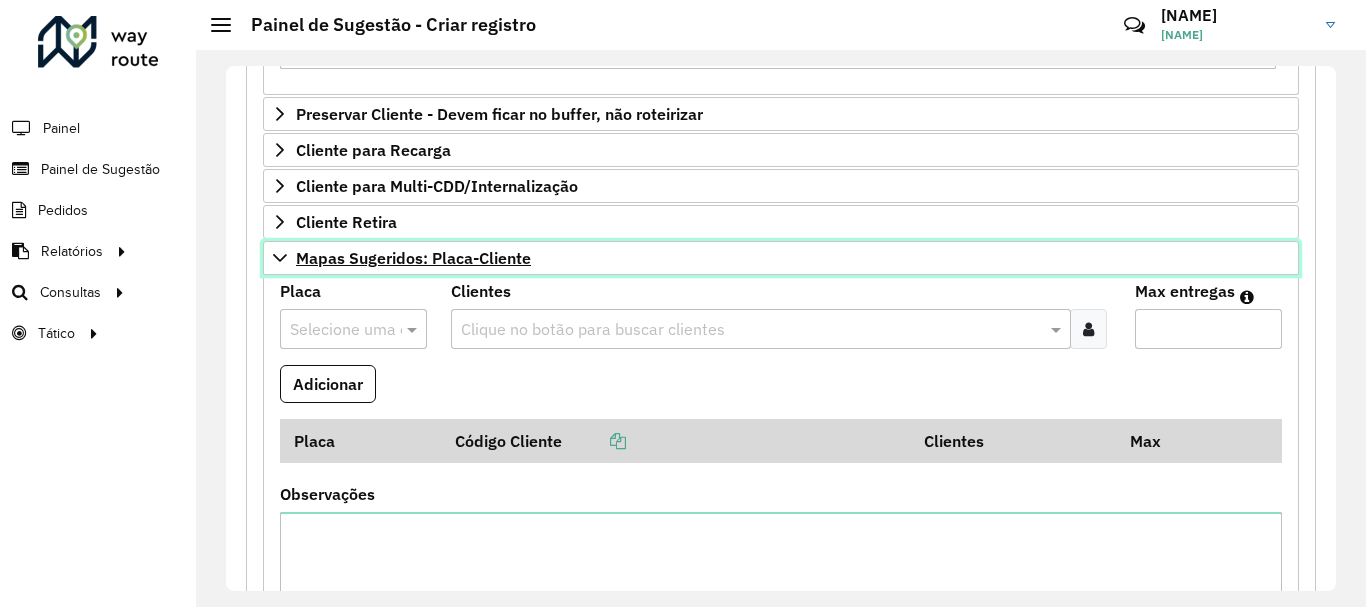 click on "Mapas Sugeridos: Placa-Cliente" at bounding box center [413, 258] 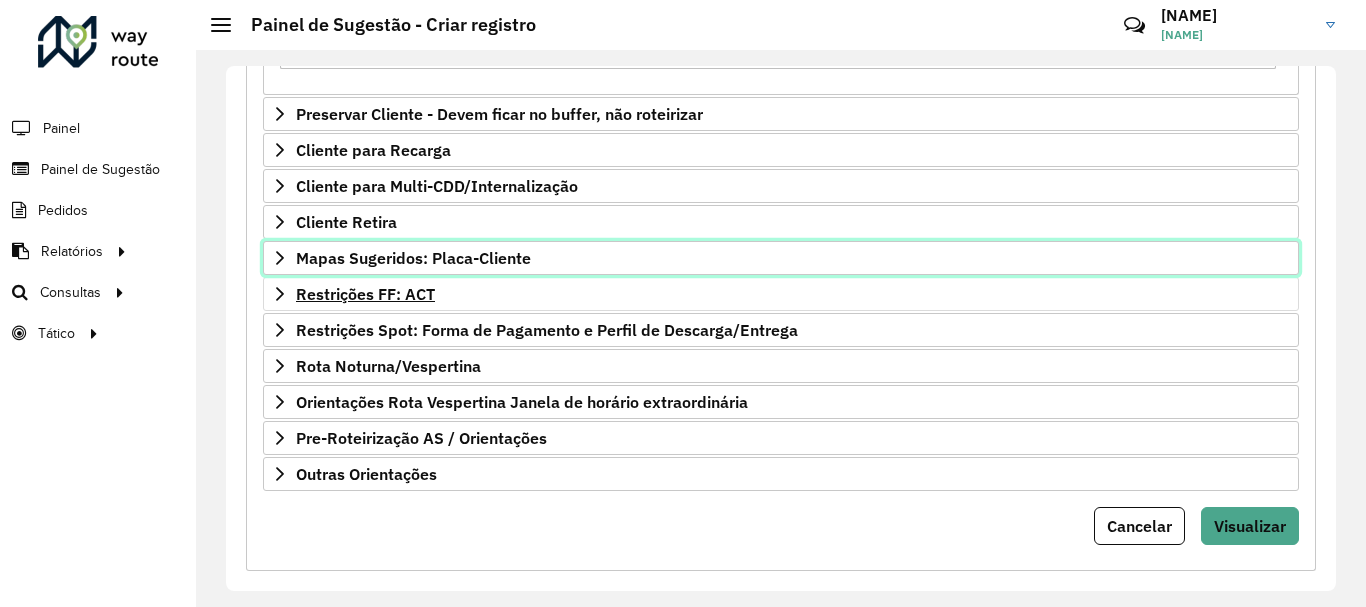 scroll, scrollTop: 724, scrollLeft: 0, axis: vertical 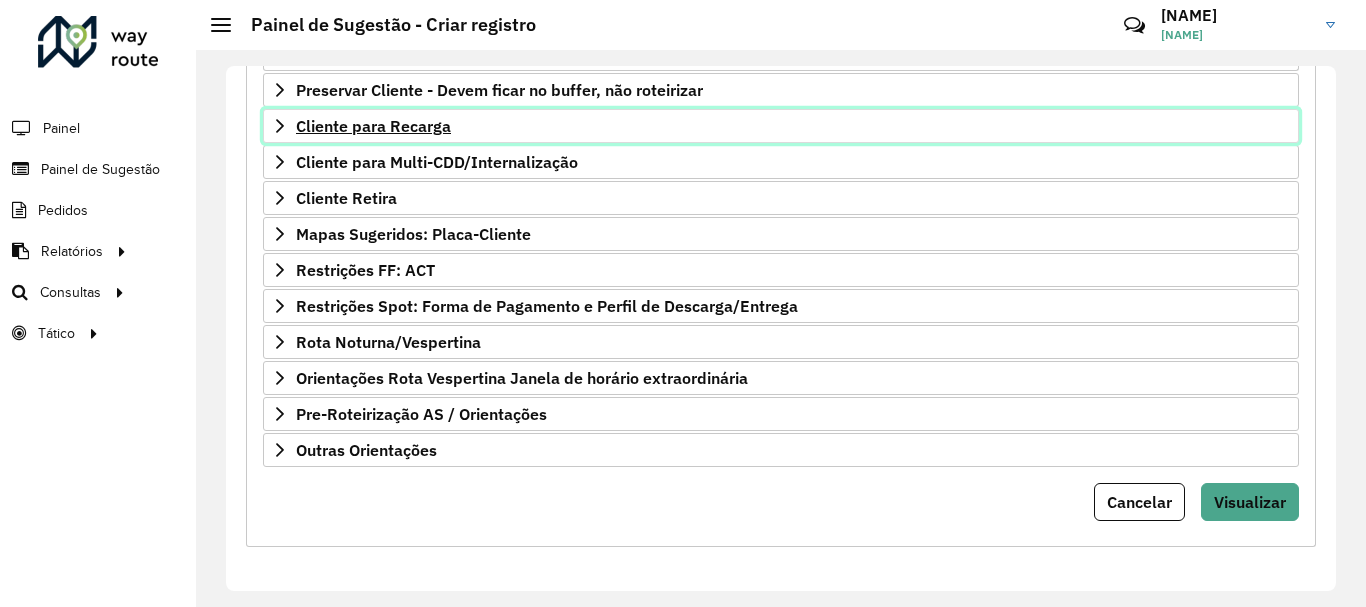 click on "Cliente para Recarga" at bounding box center (373, 126) 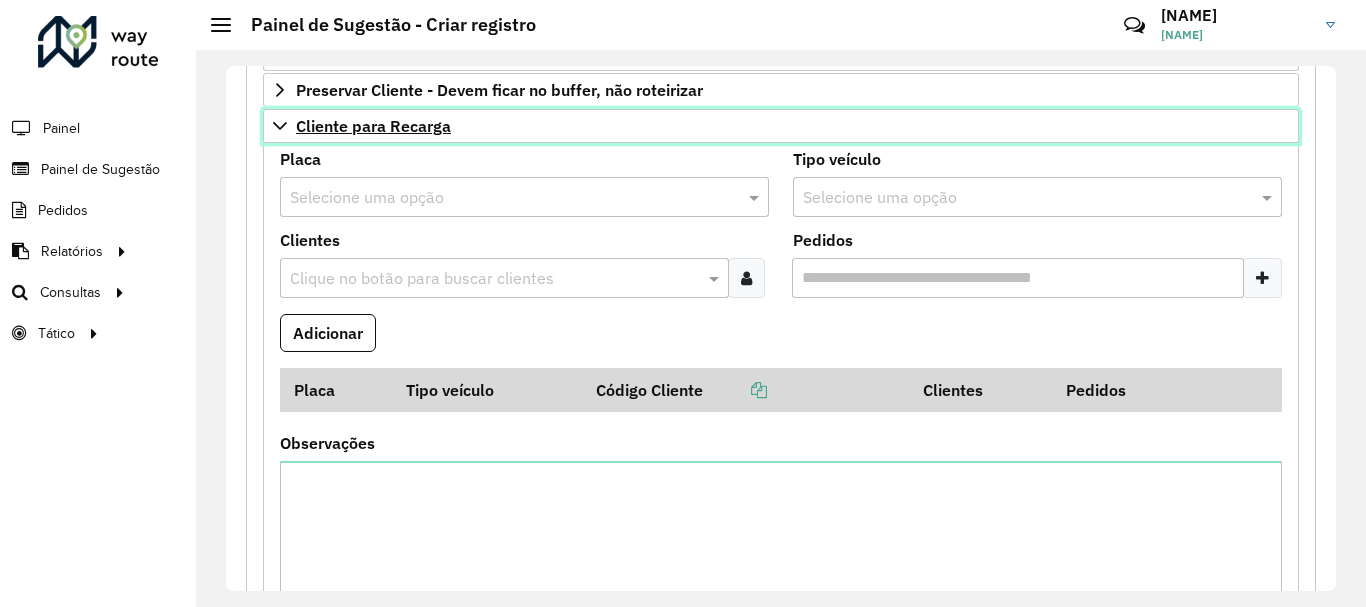 click on "Cliente para Recarga" at bounding box center (781, 126) 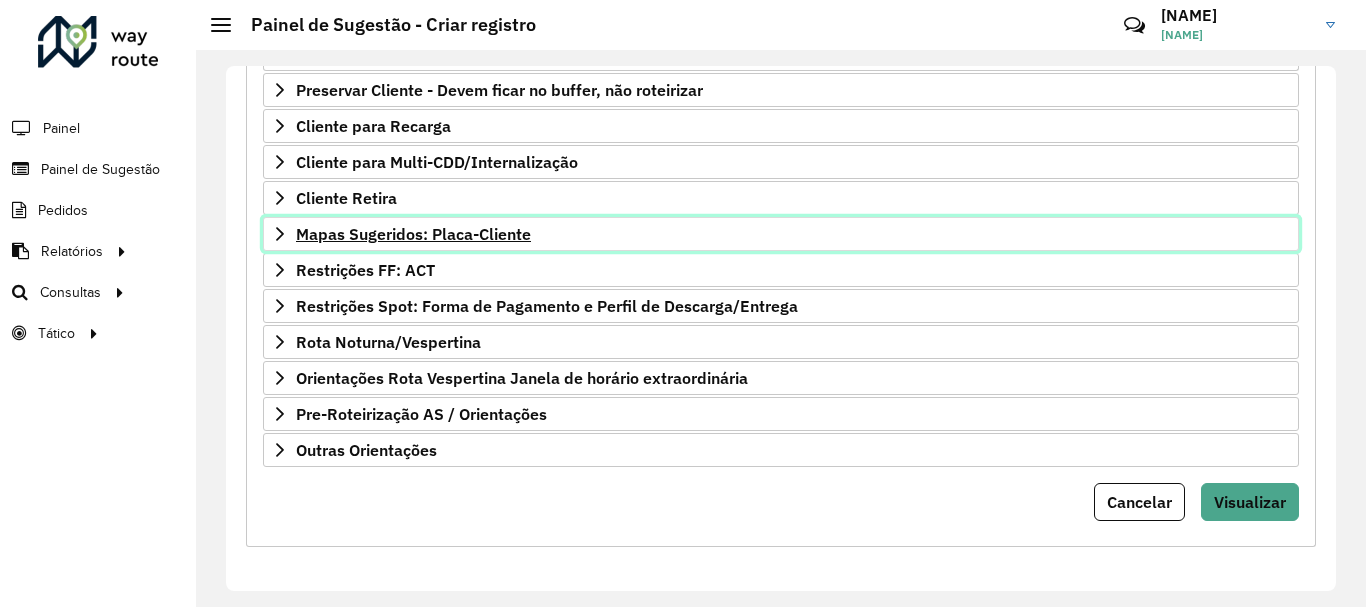 click on "Mapas Sugeridos: Placa-Cliente" at bounding box center (413, 234) 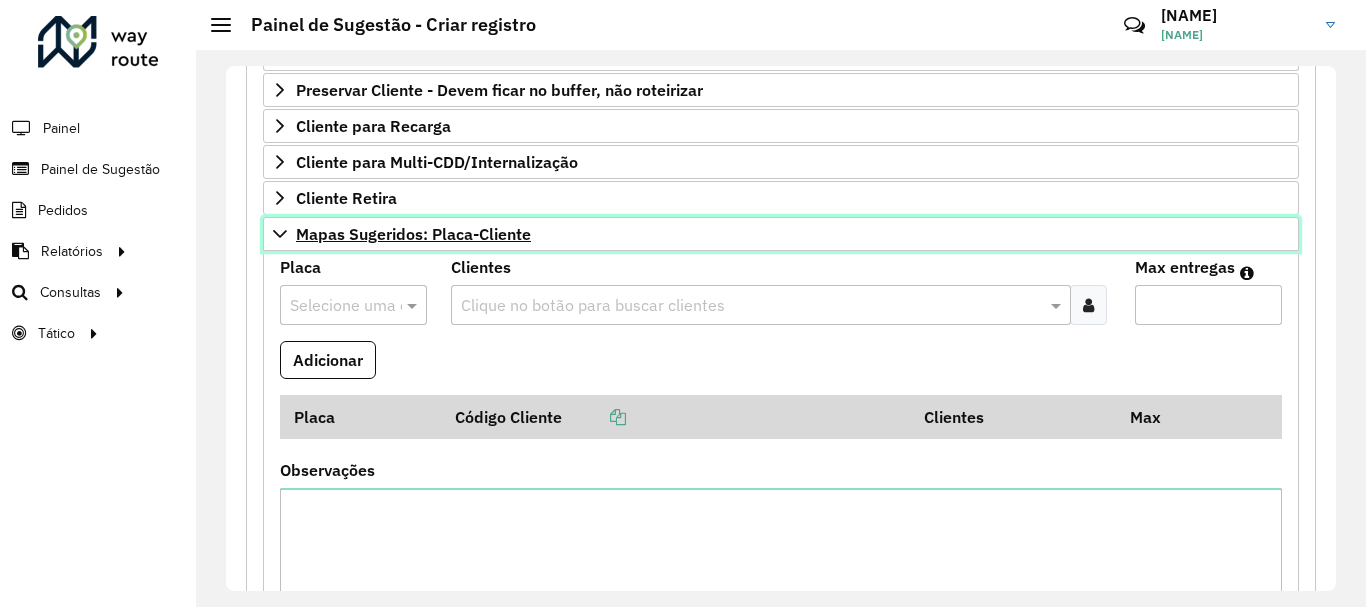 click on "Mapas Sugeridos: Placa-Cliente" at bounding box center [413, 234] 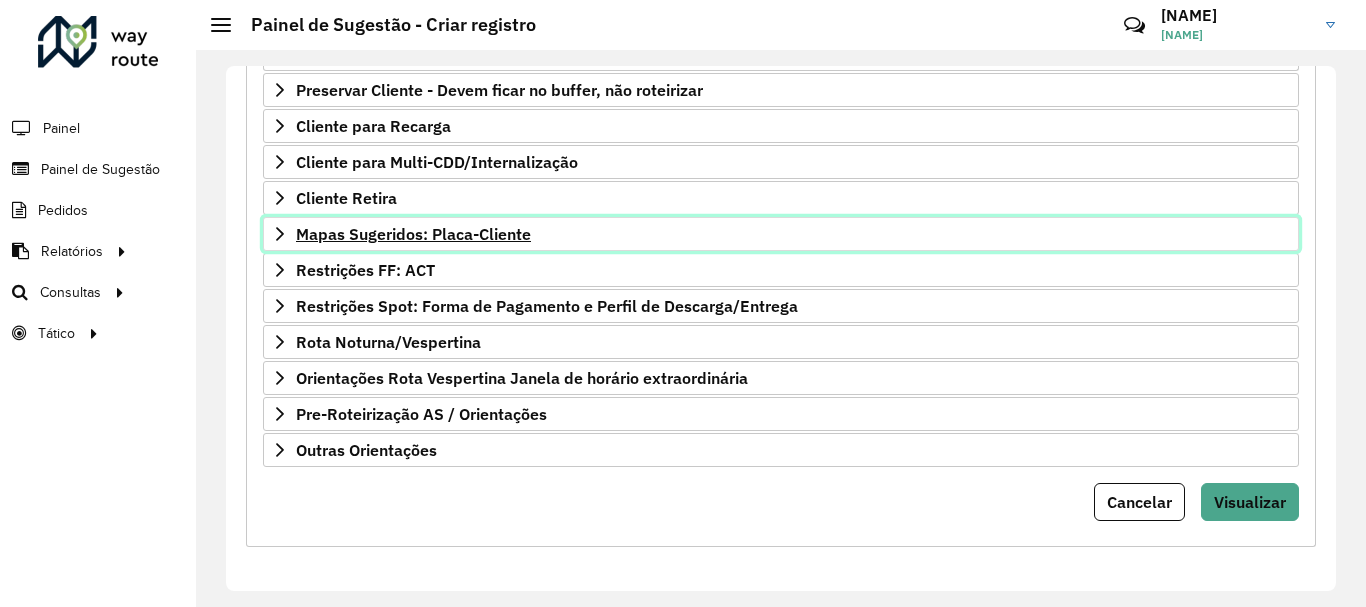 click on "Mapas Sugeridos: Placa-Cliente" at bounding box center (781, 234) 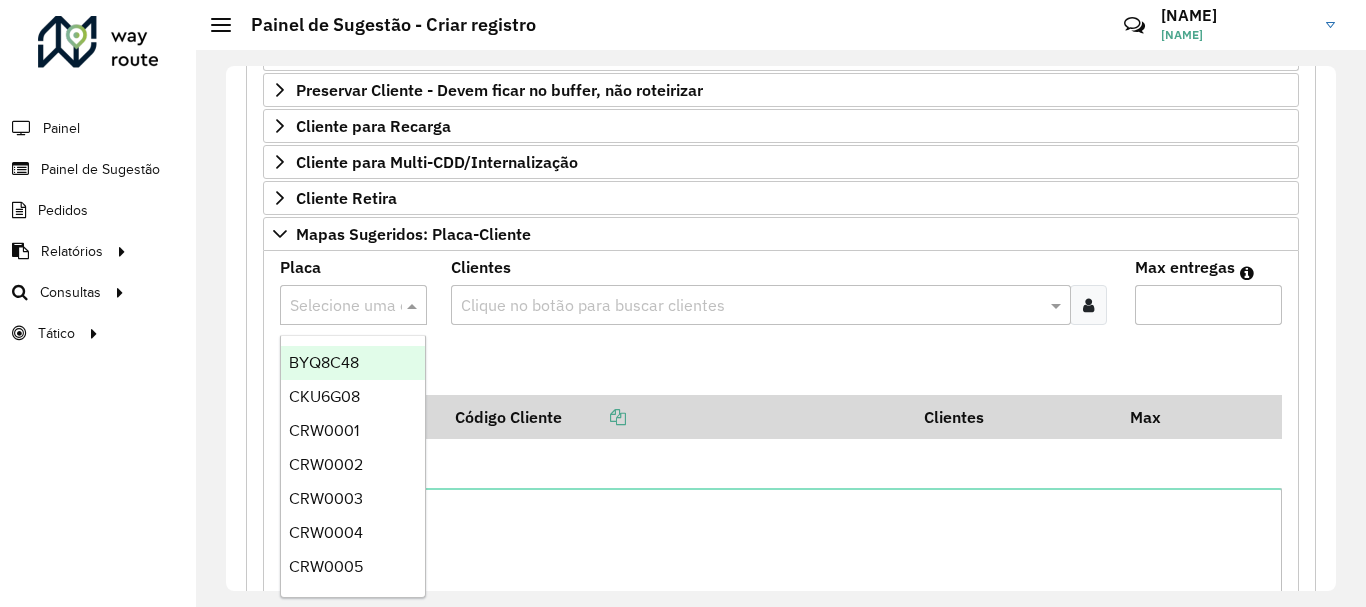 click at bounding box center (333, 306) 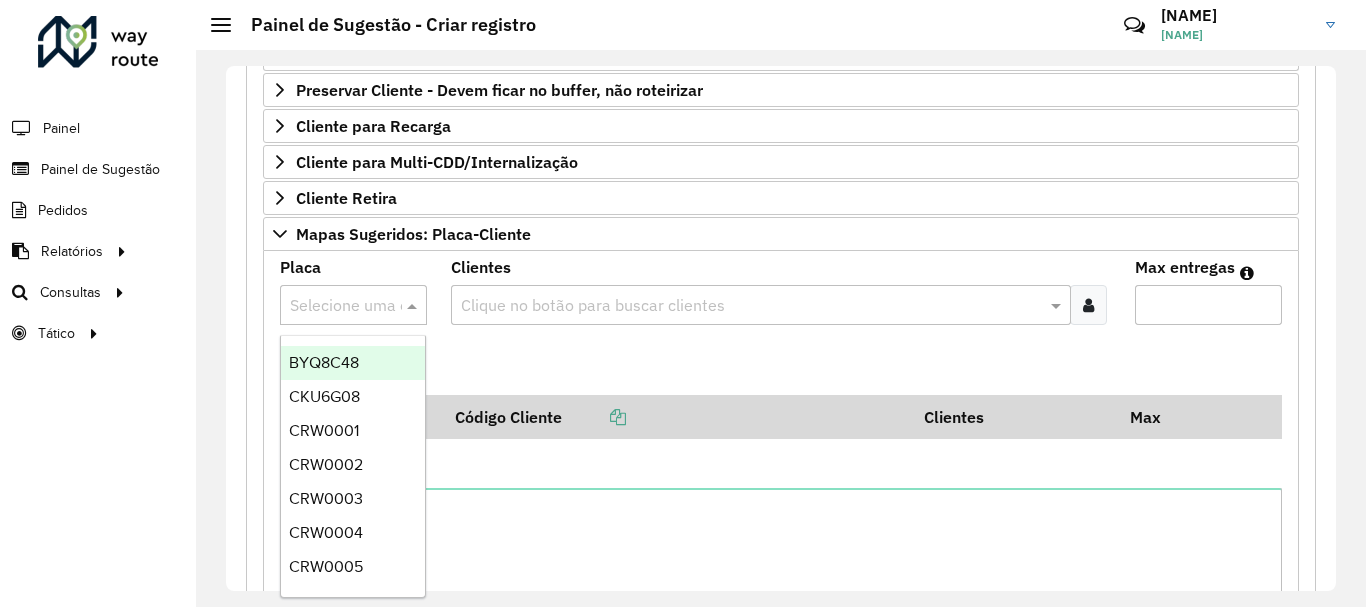 click on "BYQ8C48" at bounding box center (353, 363) 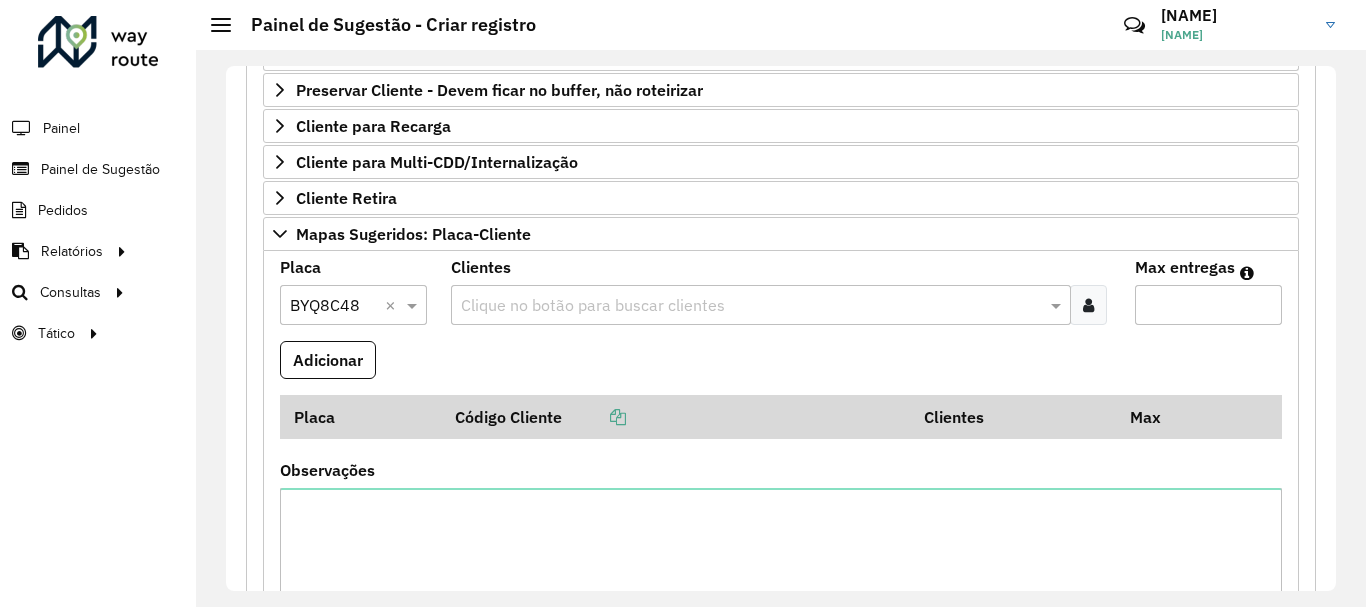 click at bounding box center (751, 306) 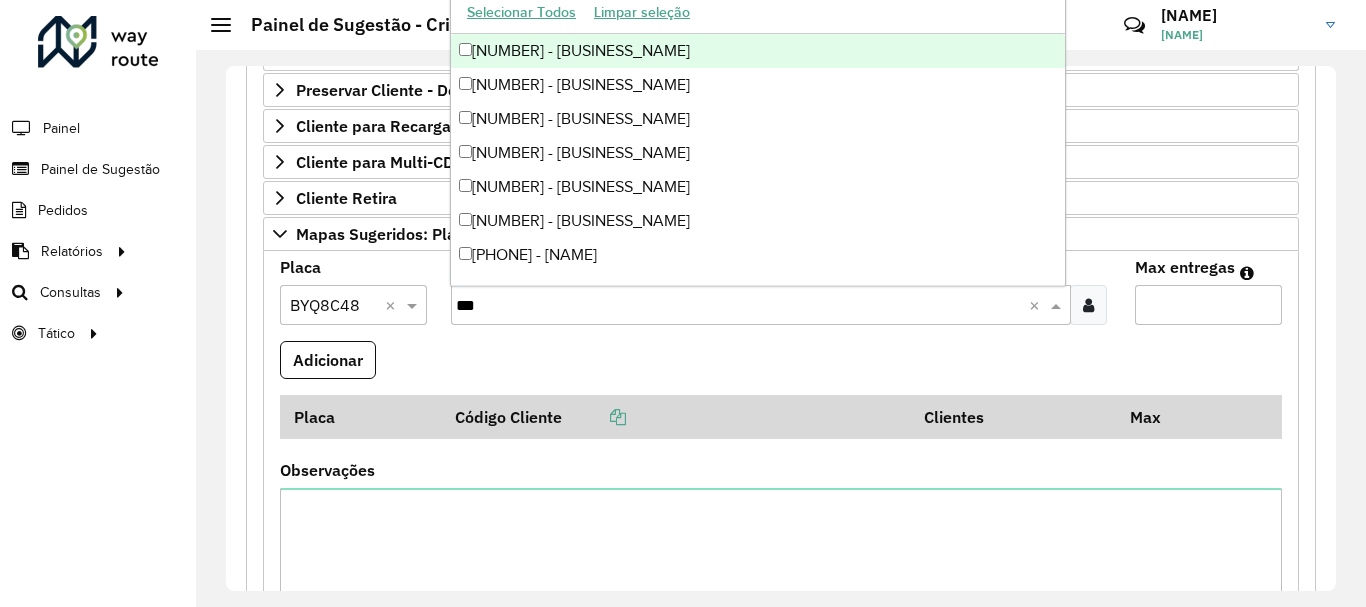 type on "****" 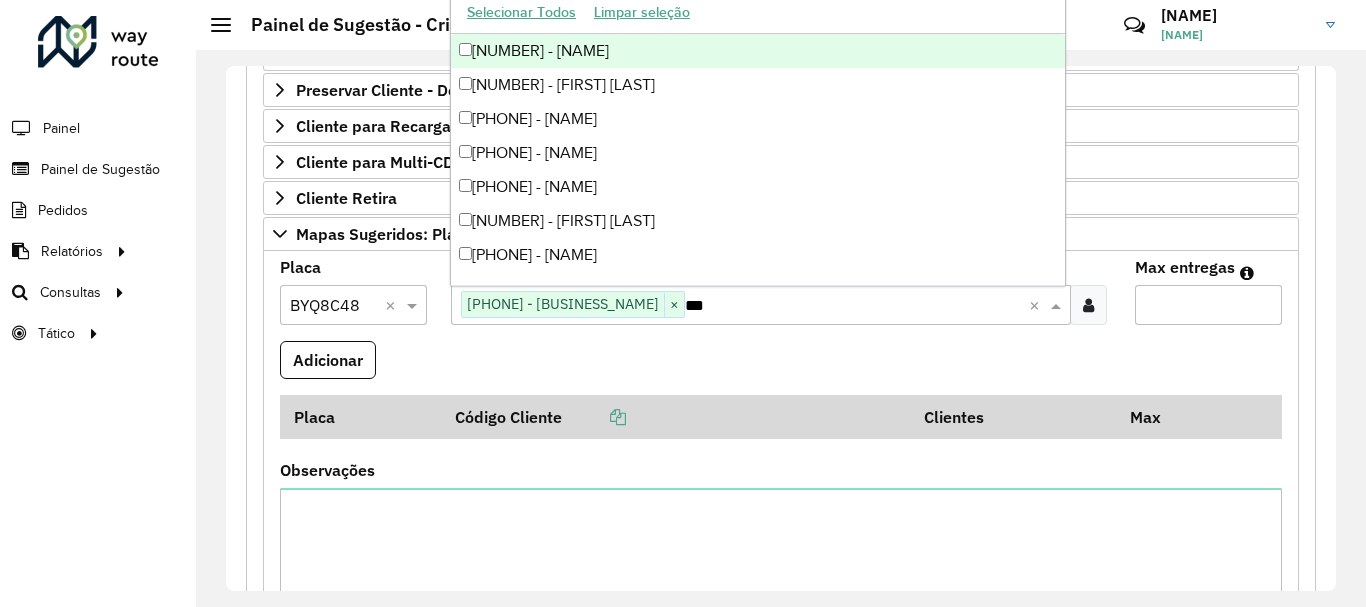 type on "****" 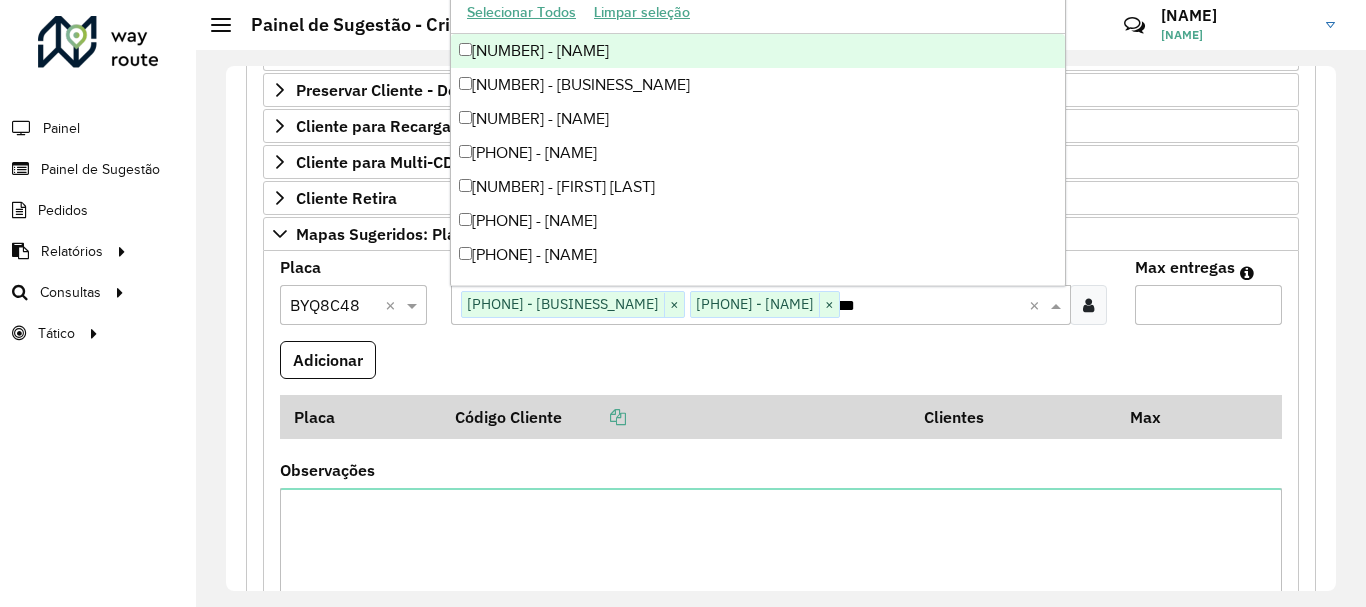 type on "****" 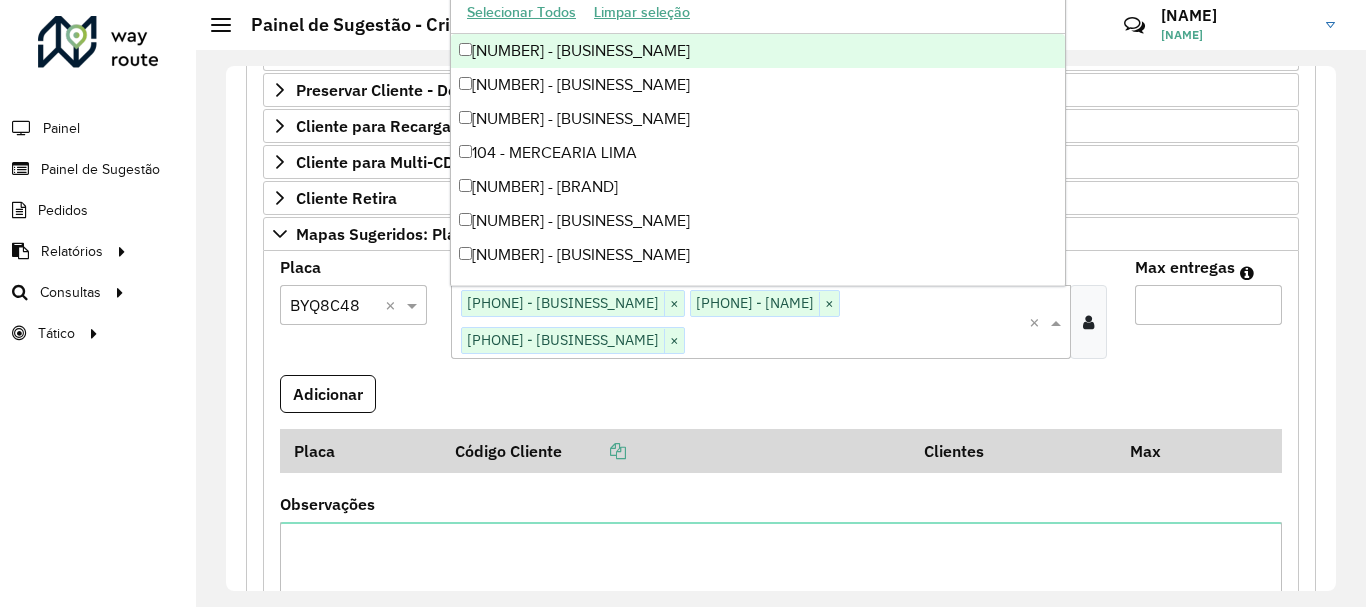scroll, scrollTop: 0, scrollLeft: 0, axis: both 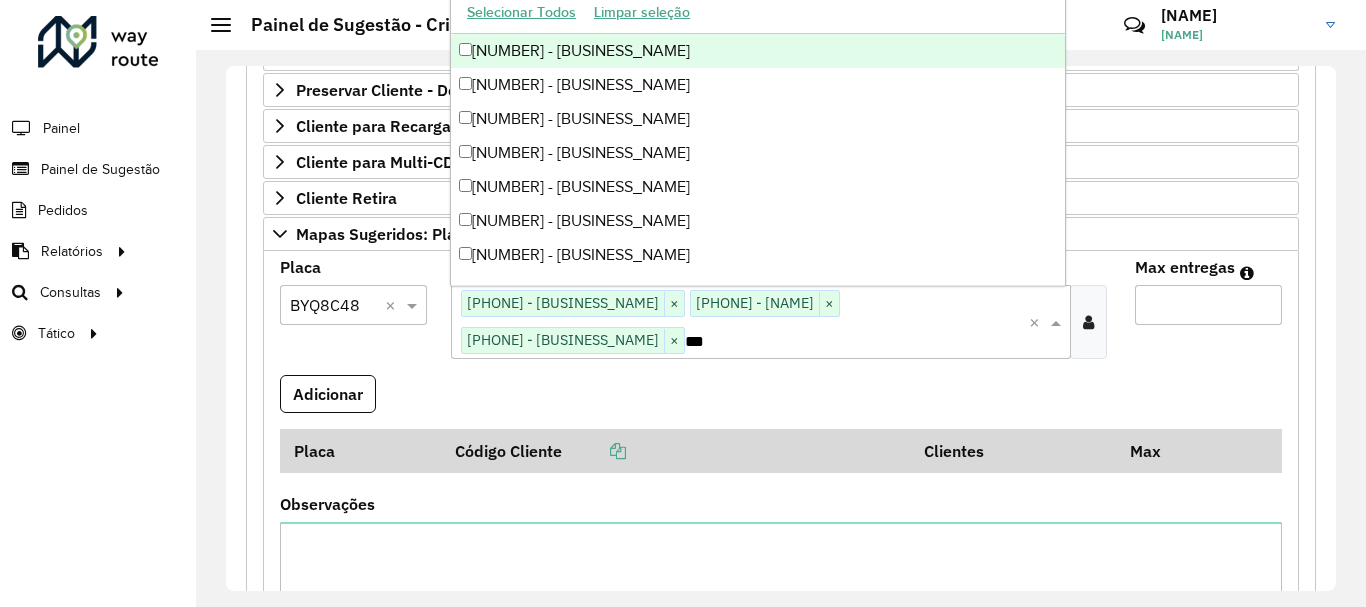 type on "****" 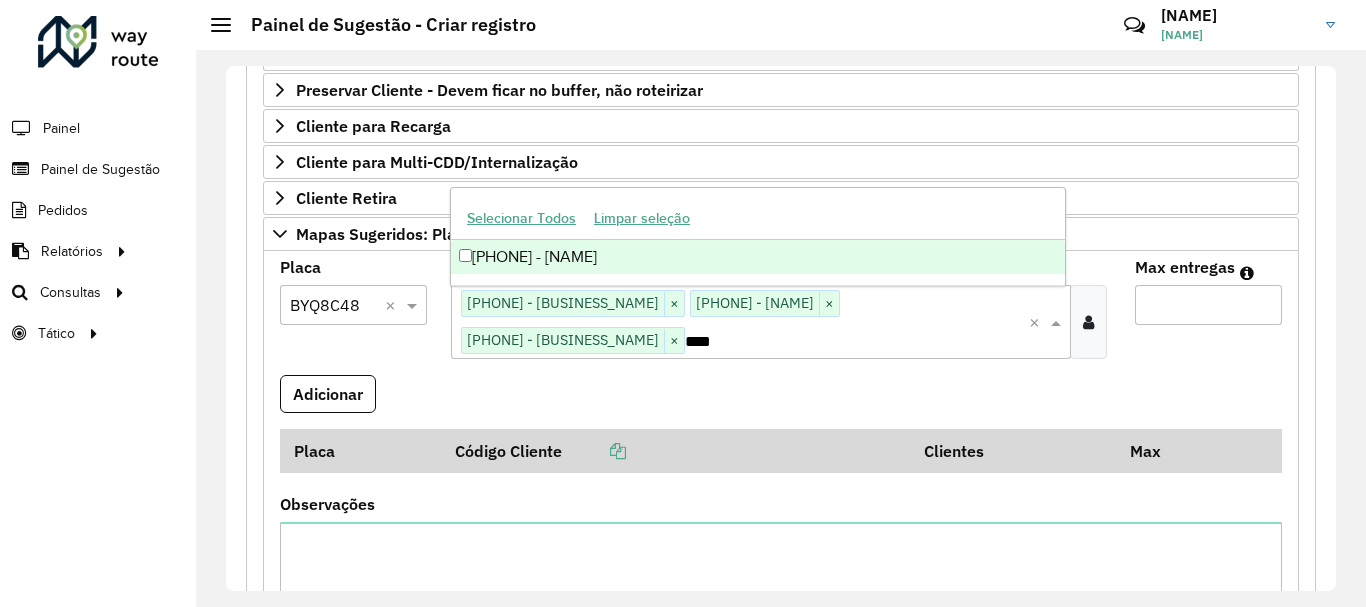 type 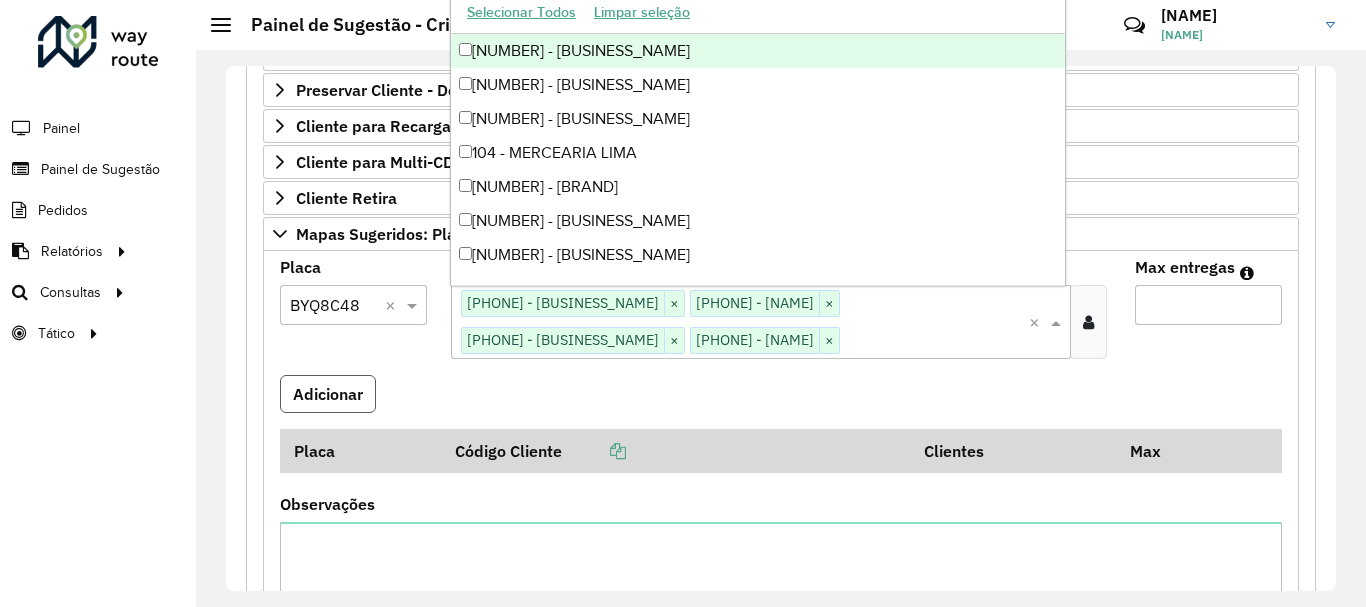 click on "Adicionar" at bounding box center (328, 394) 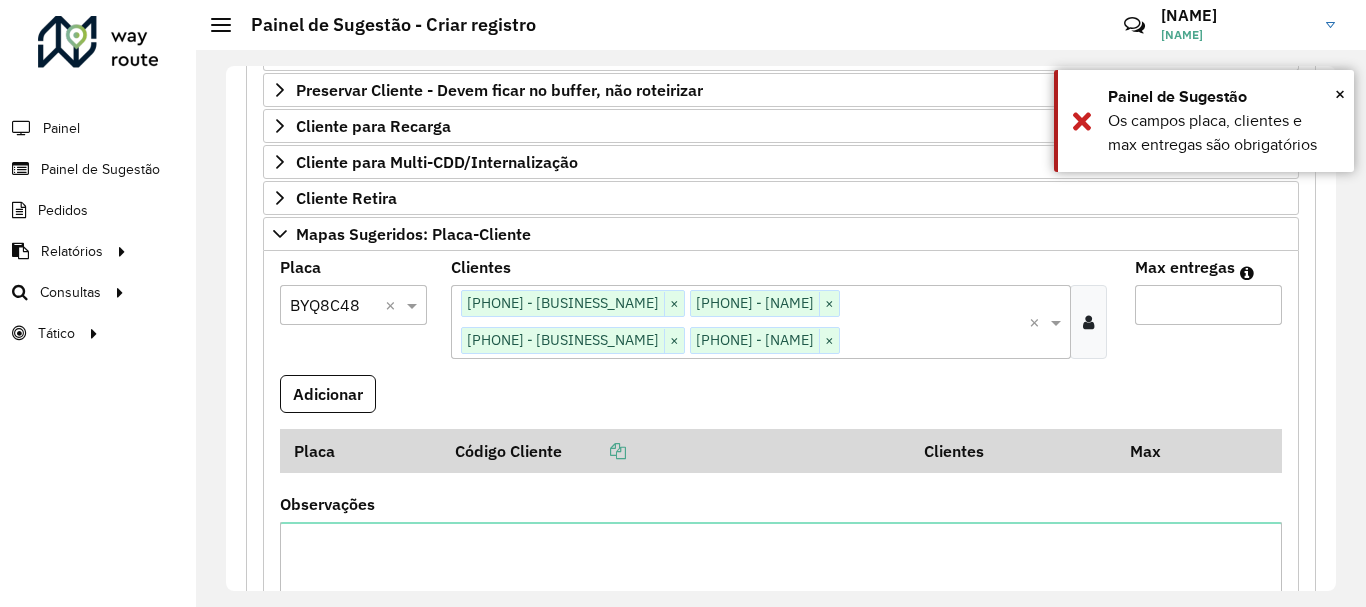 click on "*" at bounding box center (1208, 305) 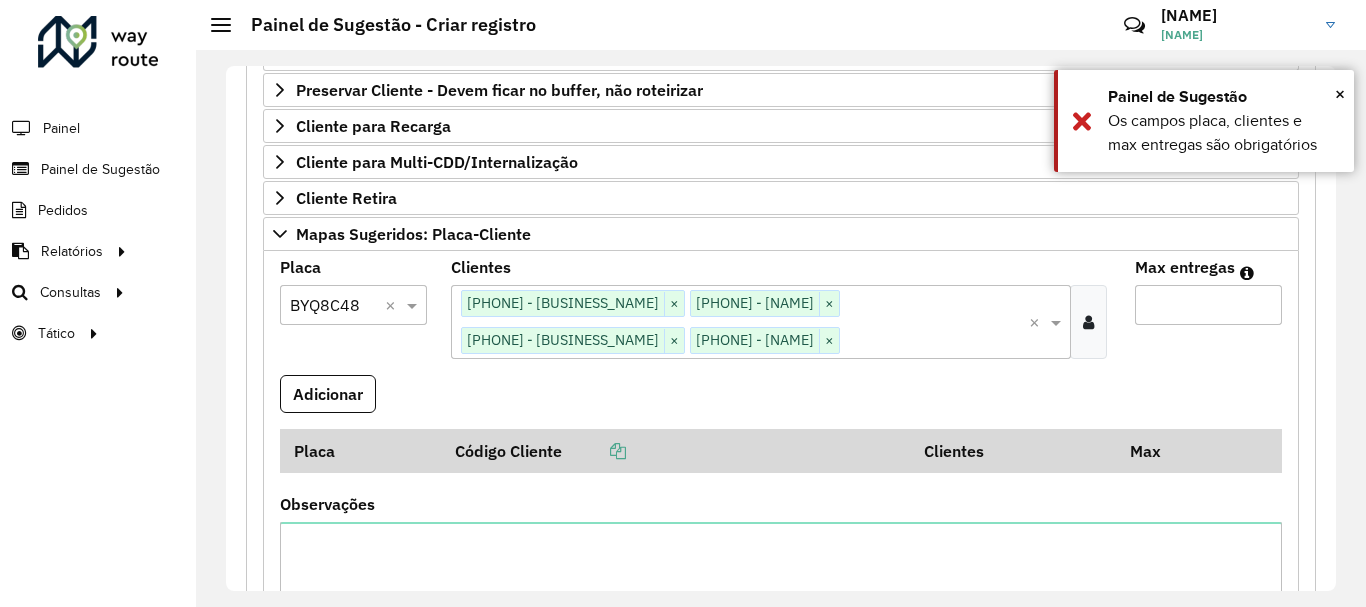 type on "*" 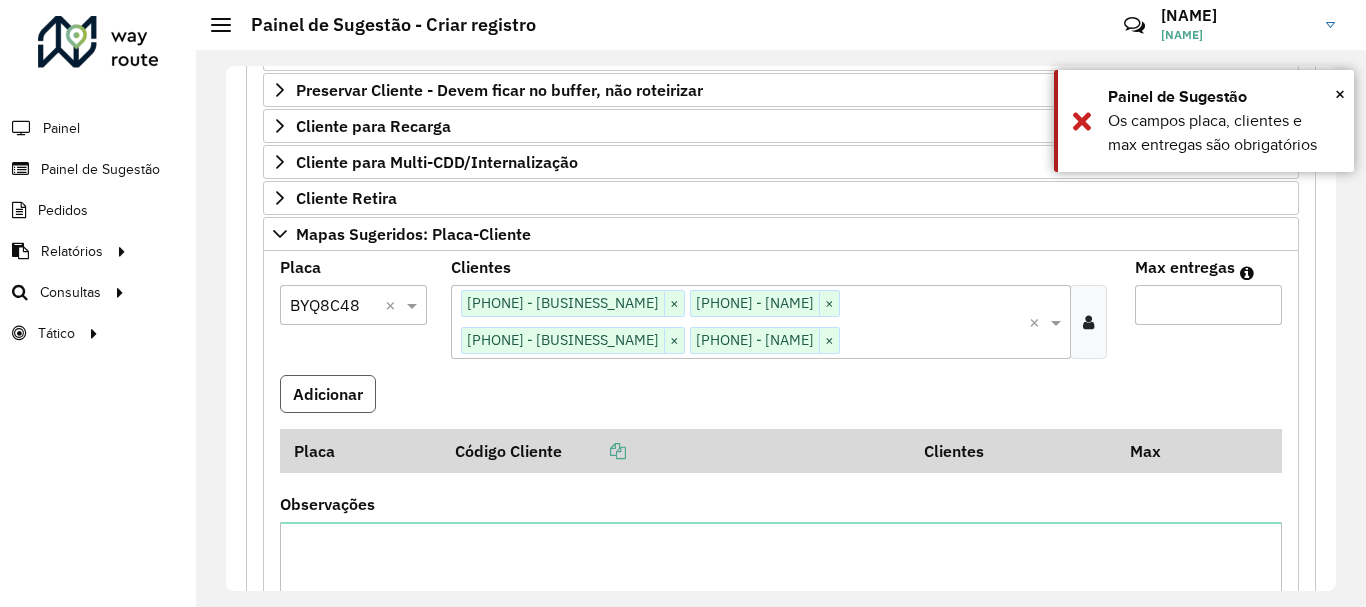 click on "Adicionar" at bounding box center (328, 394) 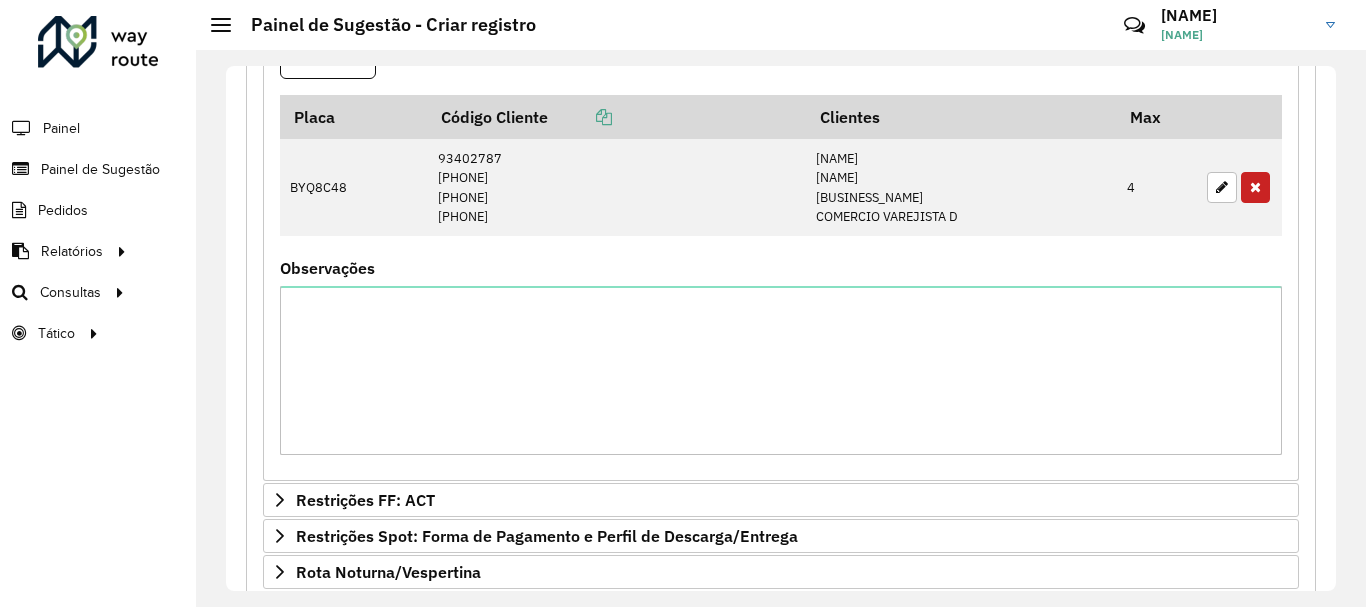 scroll, scrollTop: 724, scrollLeft: 0, axis: vertical 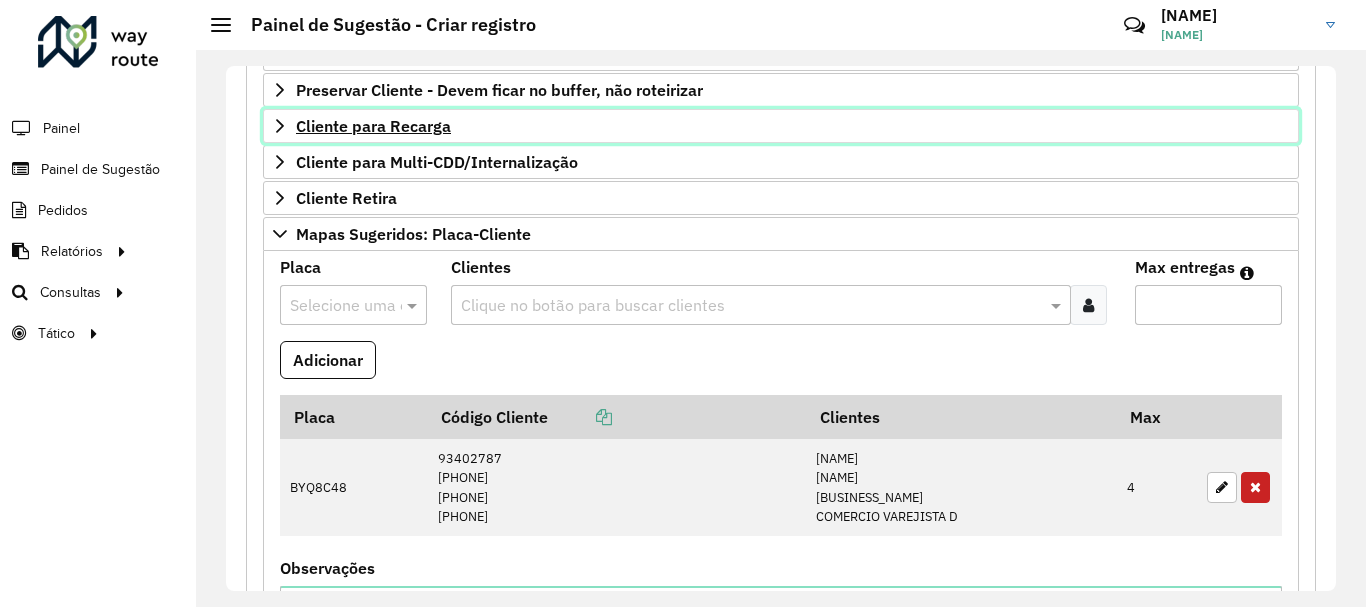 click on "Cliente para Recarga" at bounding box center [373, 126] 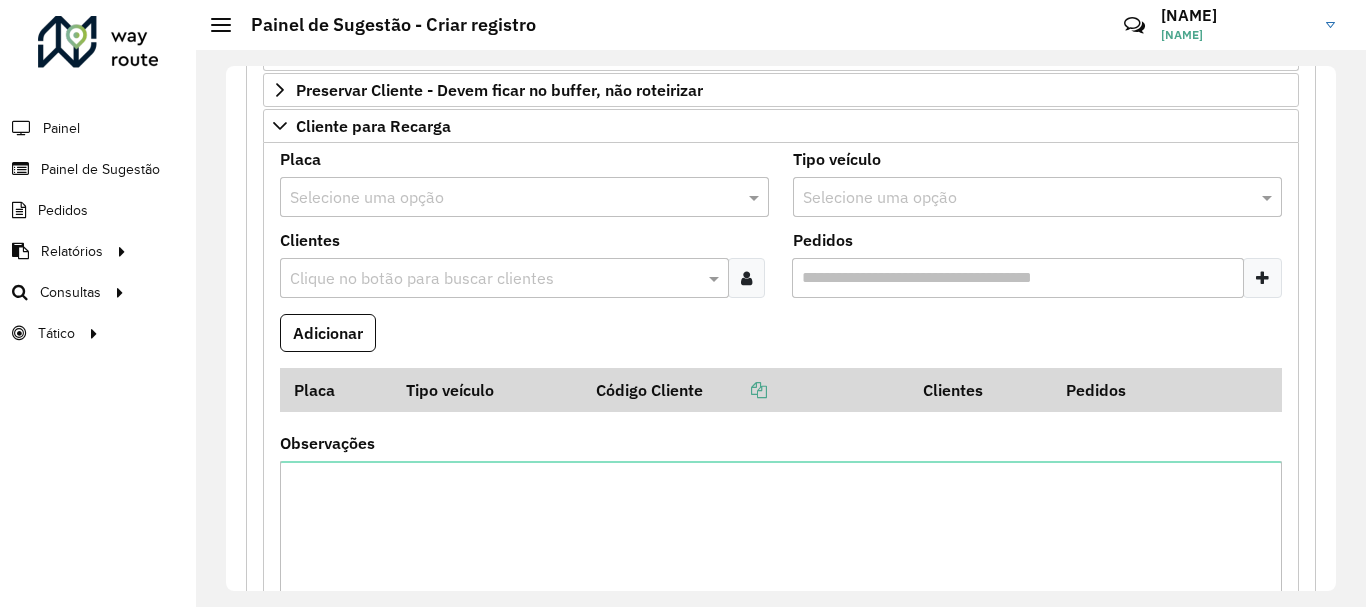 click at bounding box center [504, 198] 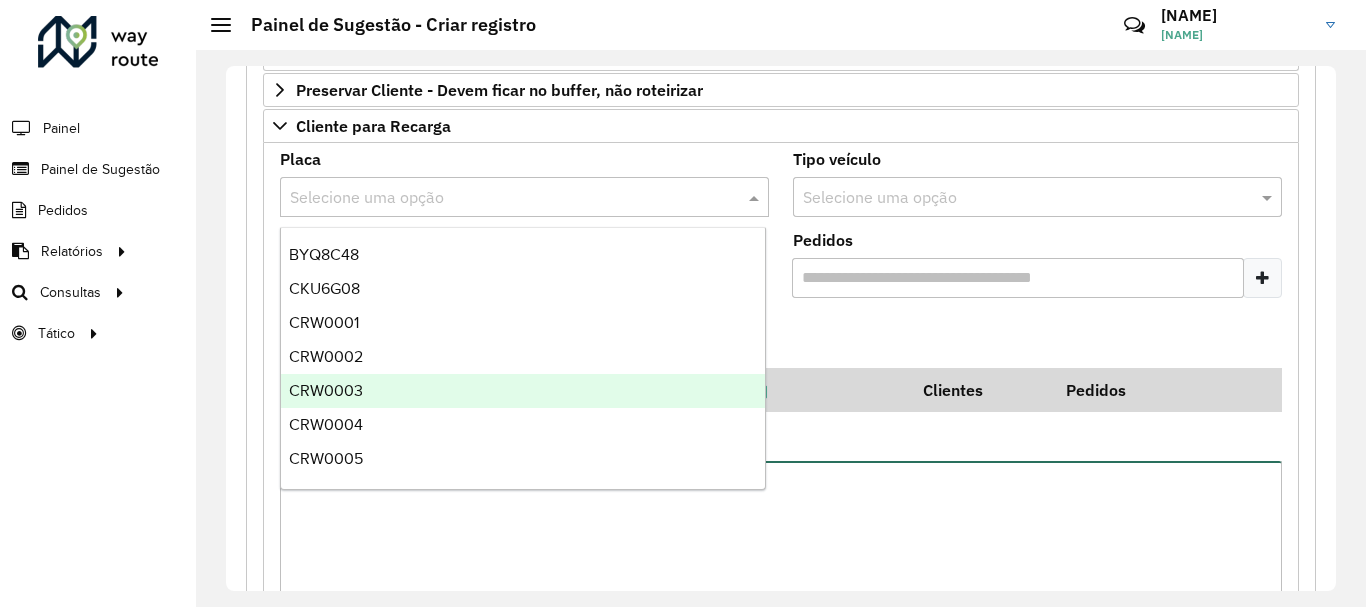 click on "Observações" at bounding box center (781, 545) 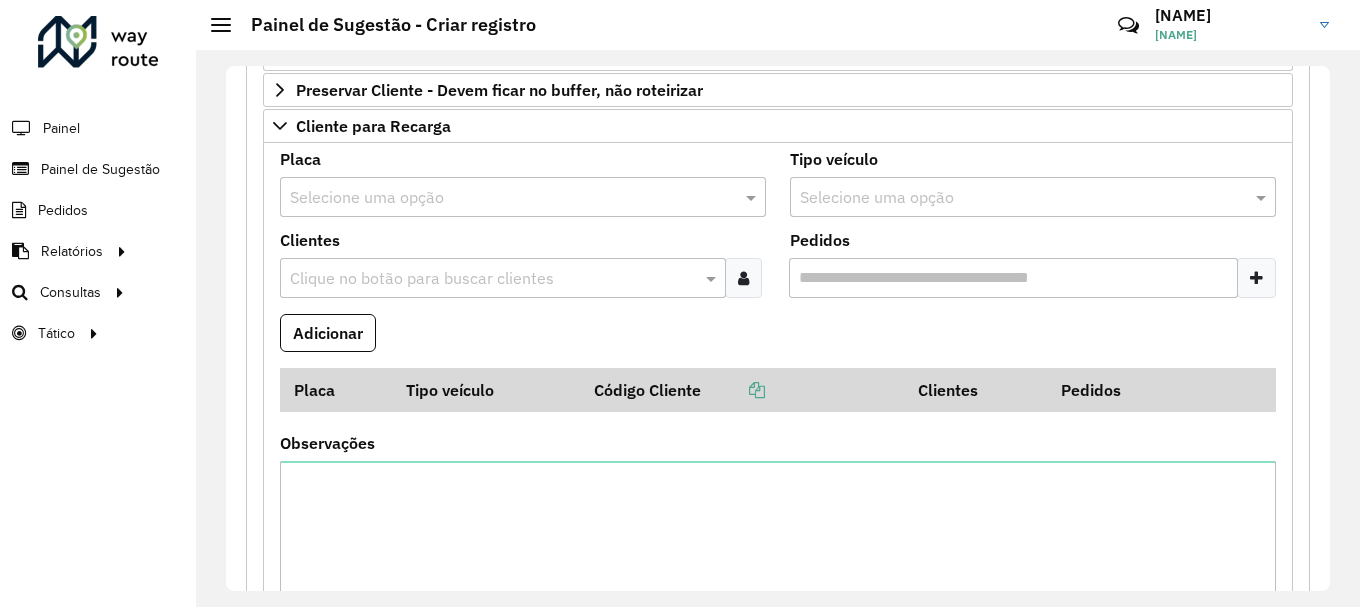 click at bounding box center (493, 279) 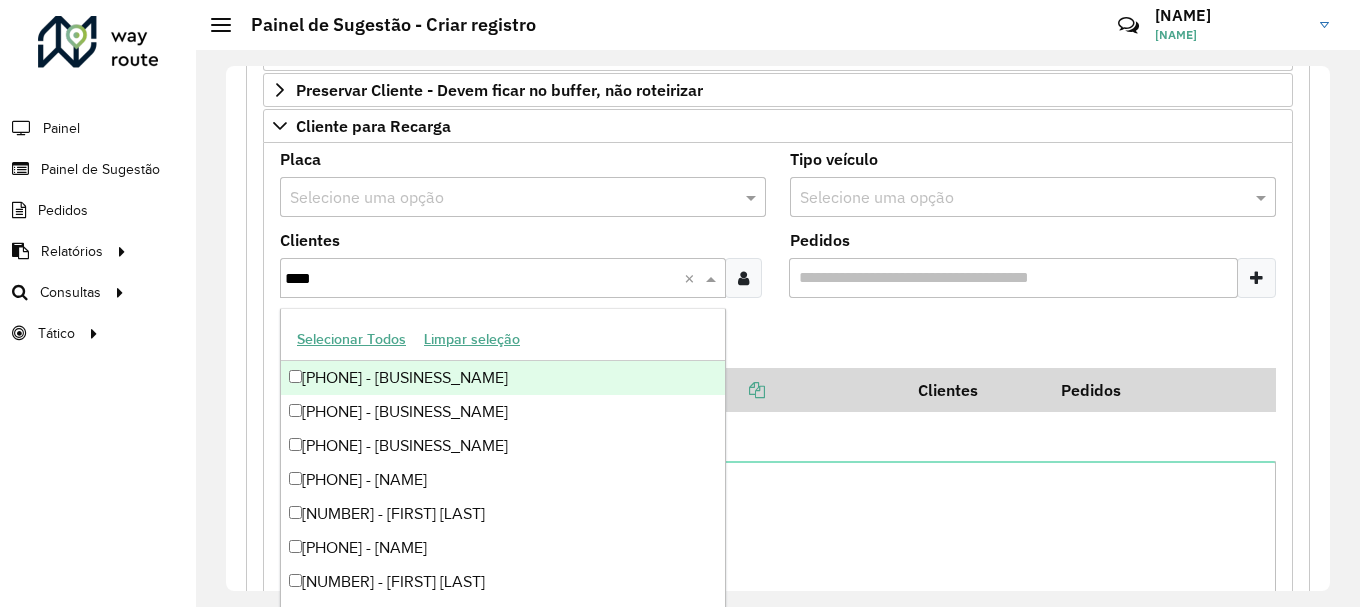 type on "*****" 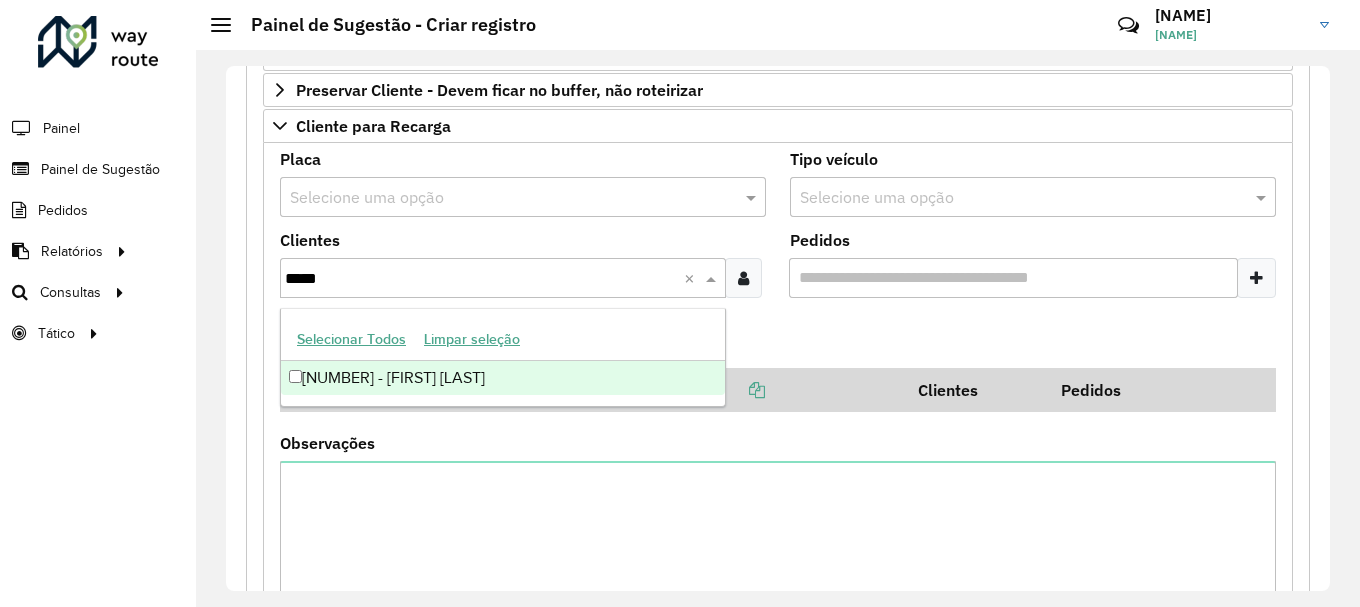 type 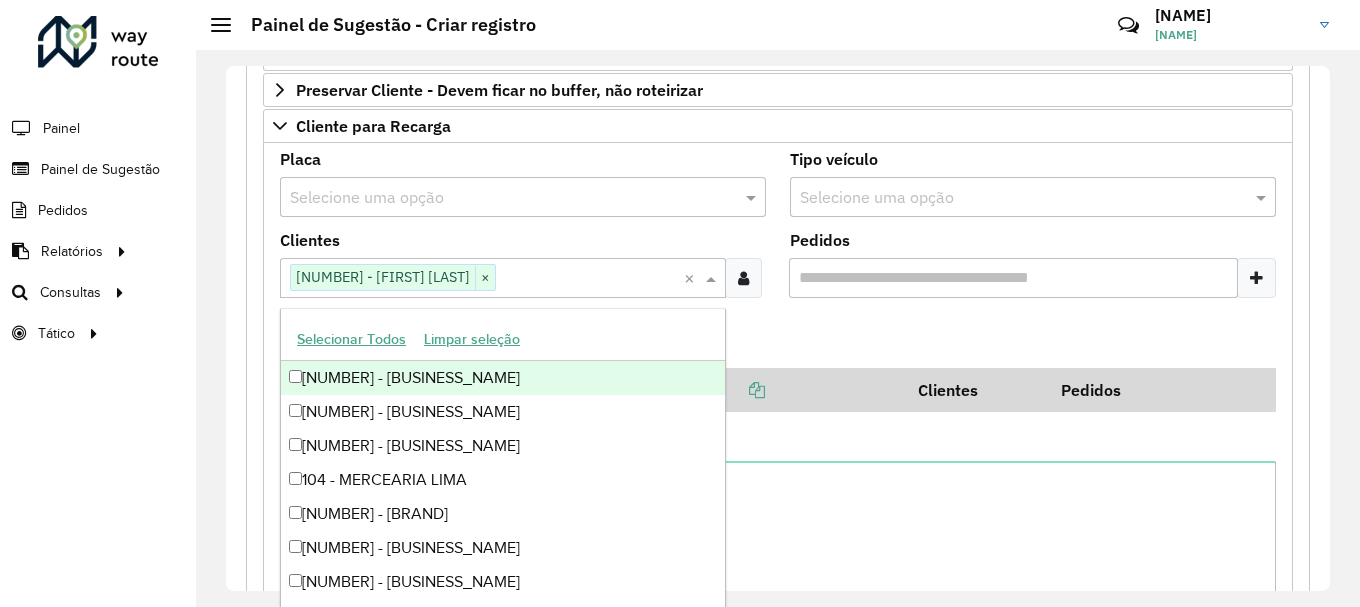 drag, startPoint x: 569, startPoint y: 247, endPoint x: 573, endPoint y: 259, distance: 12.649111 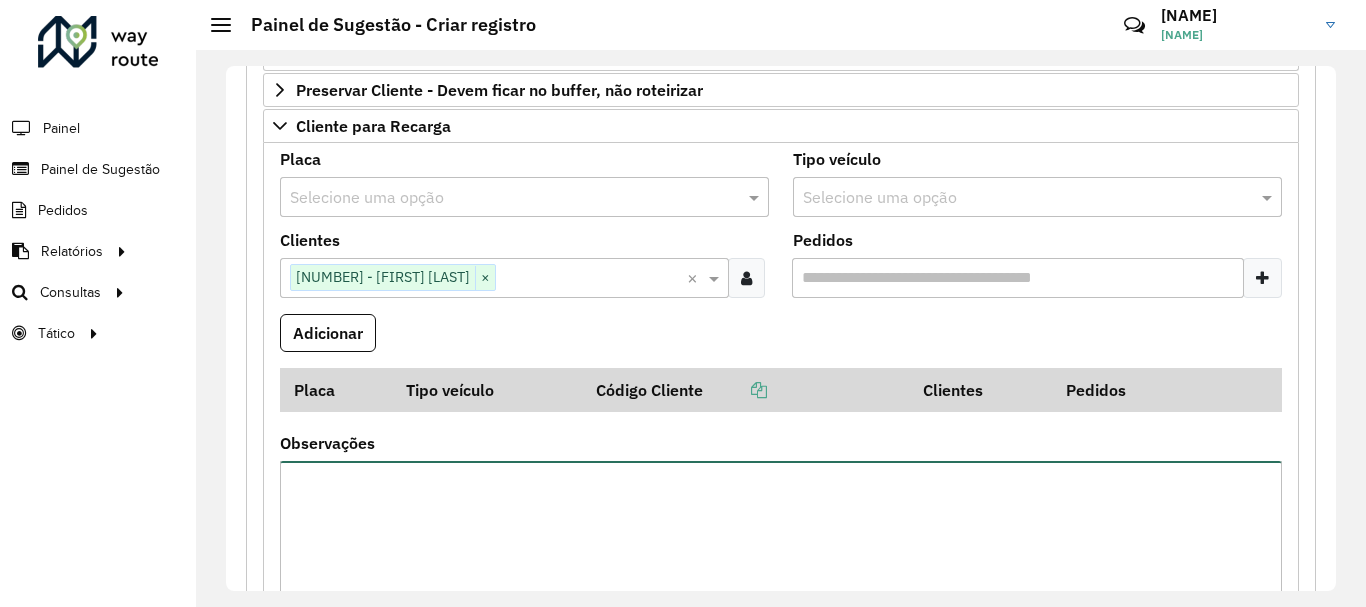 click on "Observações" at bounding box center [781, 545] 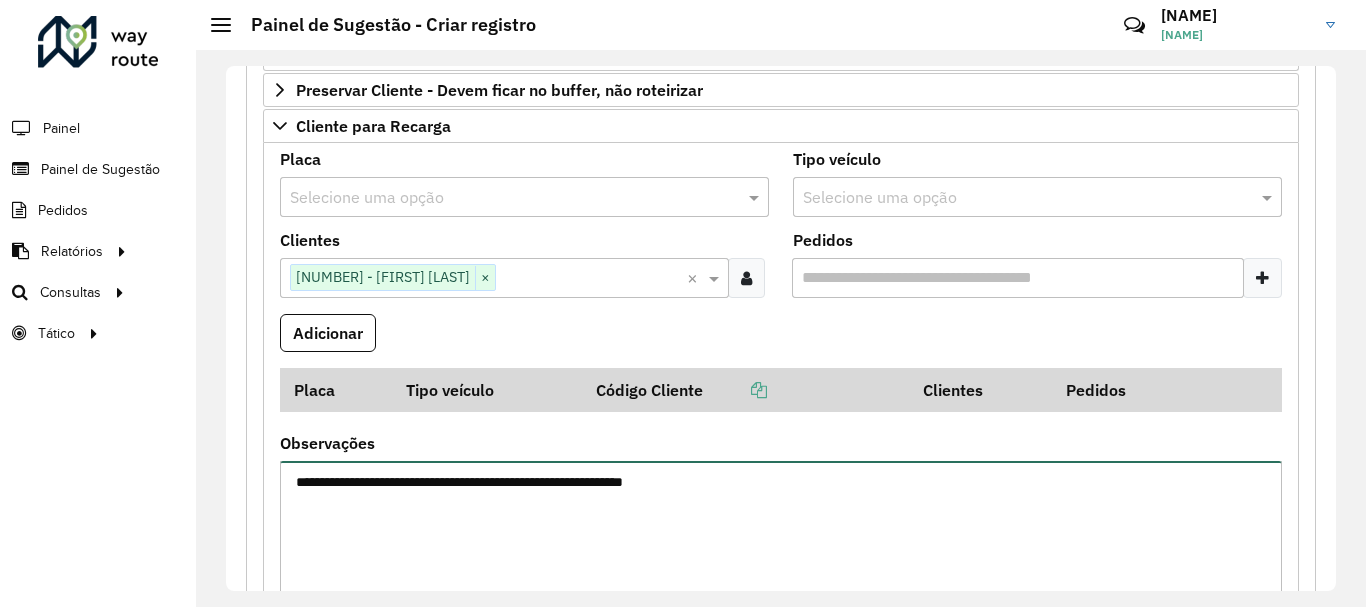 type on "**********" 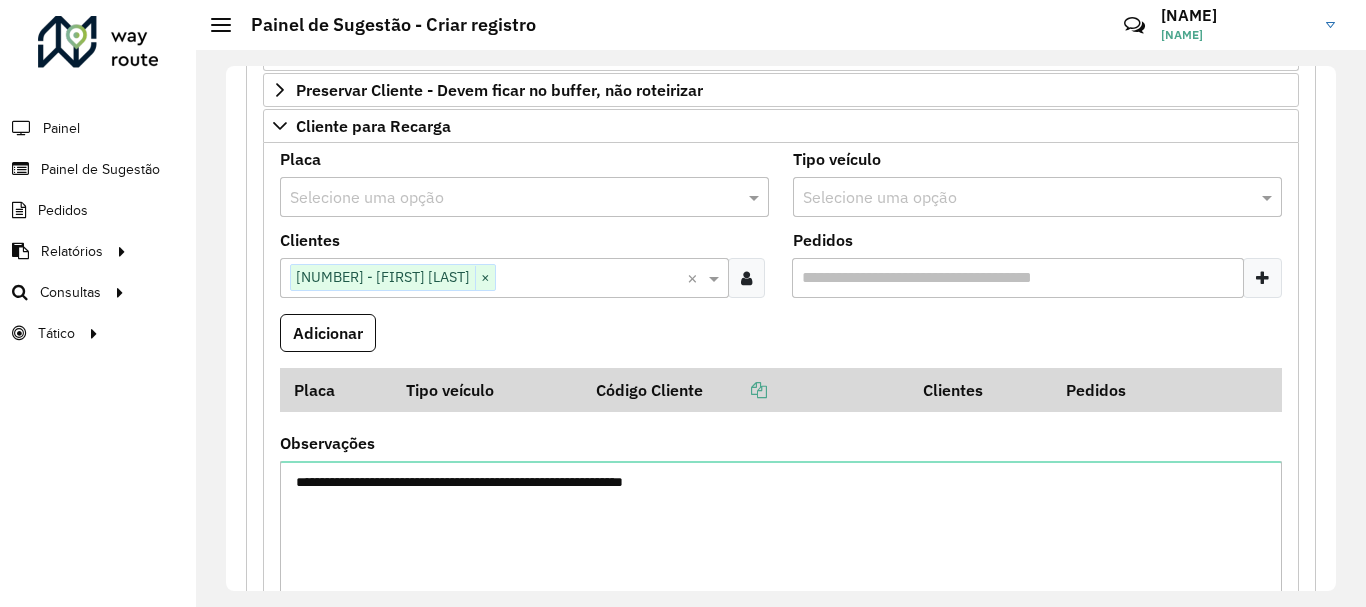 scroll, scrollTop: 324, scrollLeft: 0, axis: vertical 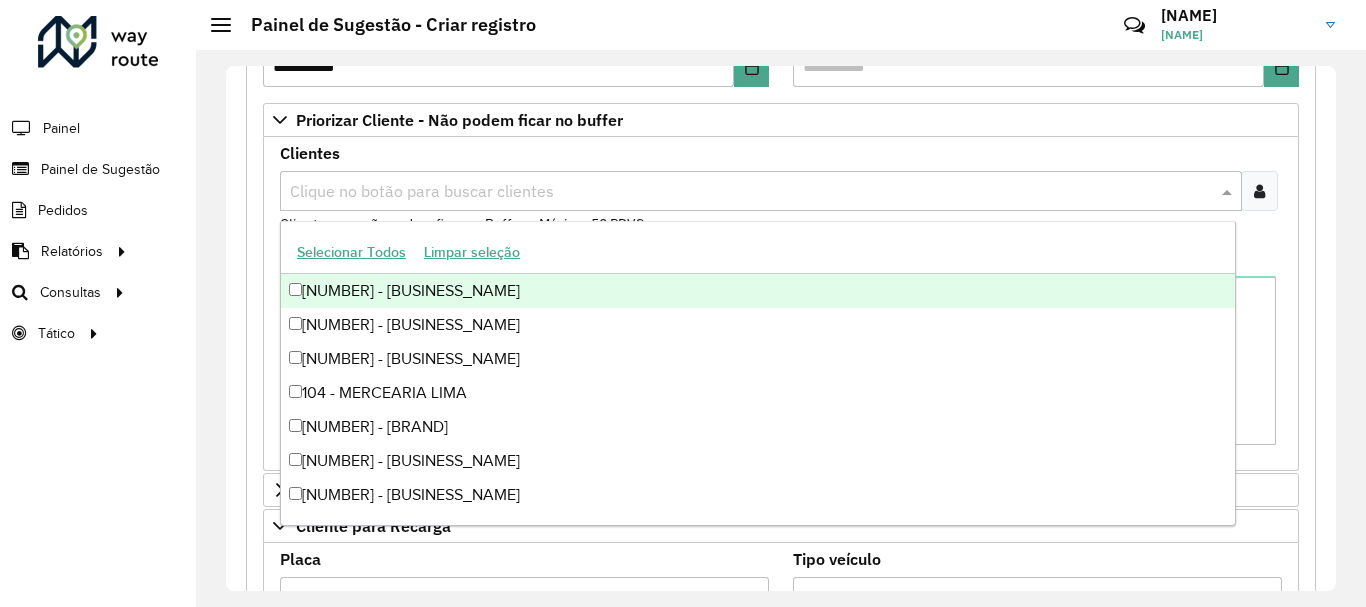 click at bounding box center (751, 192) 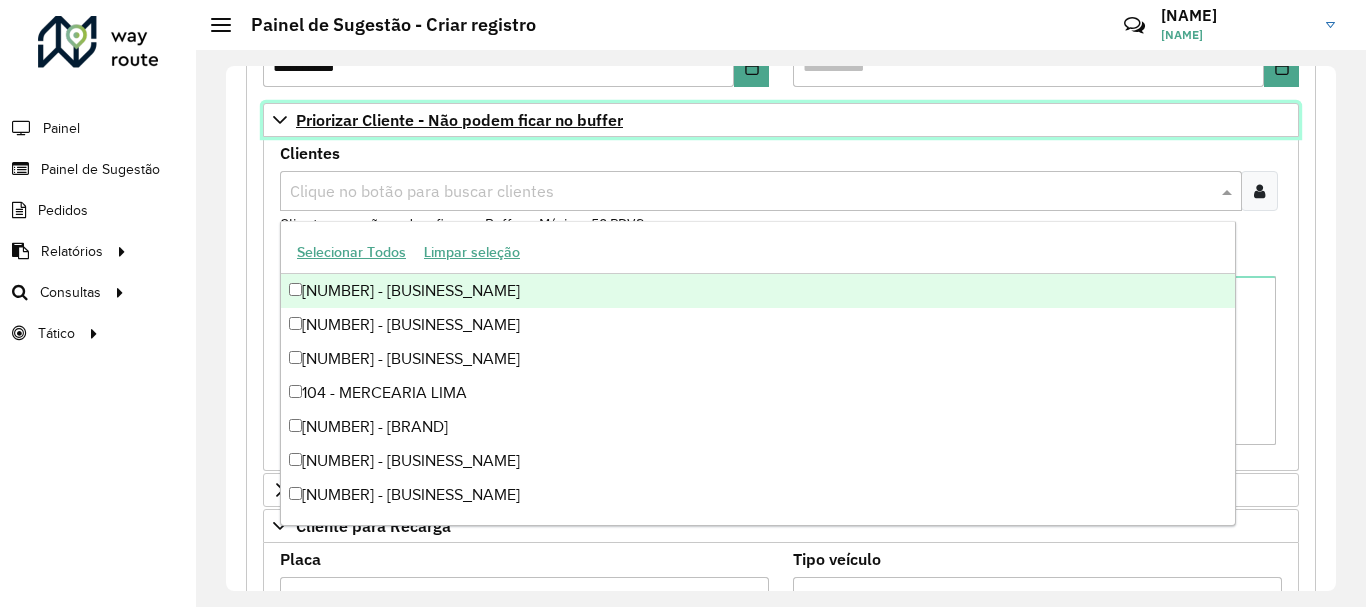 click on "Priorizar Cliente - Não podem ficar no buffer" at bounding box center (459, 120) 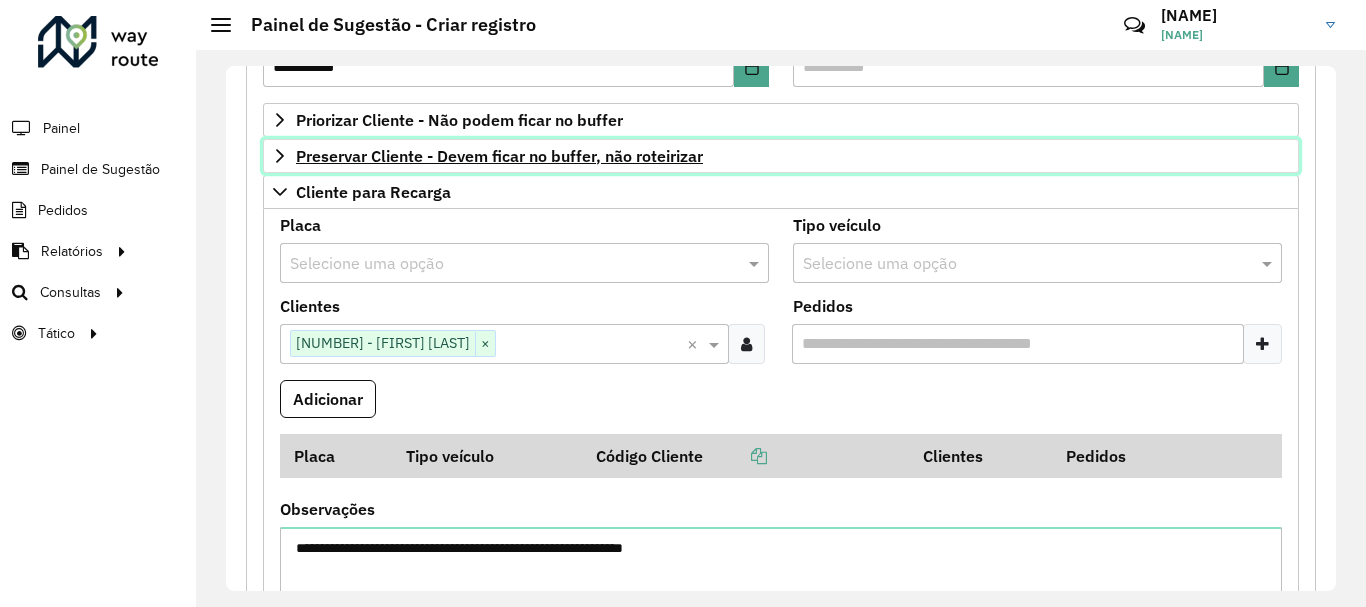 click on "Preservar Cliente - Devem ficar no buffer, não roteirizar" at bounding box center (781, 156) 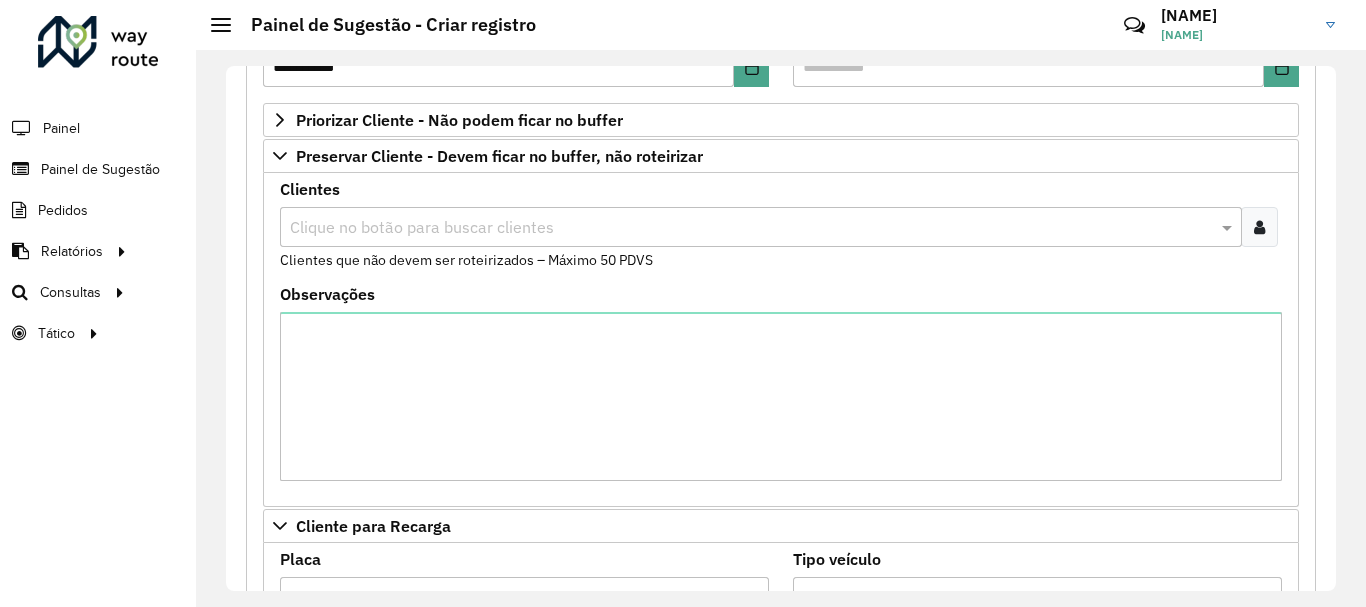 click at bounding box center (751, 228) 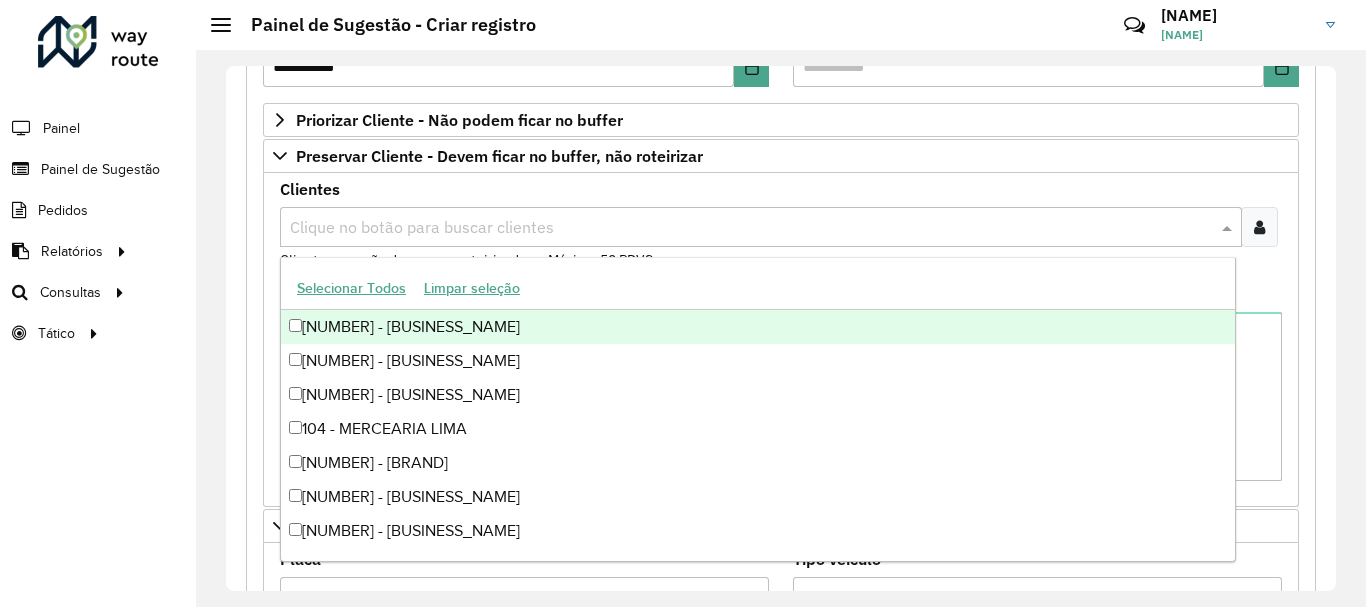 paste on "****" 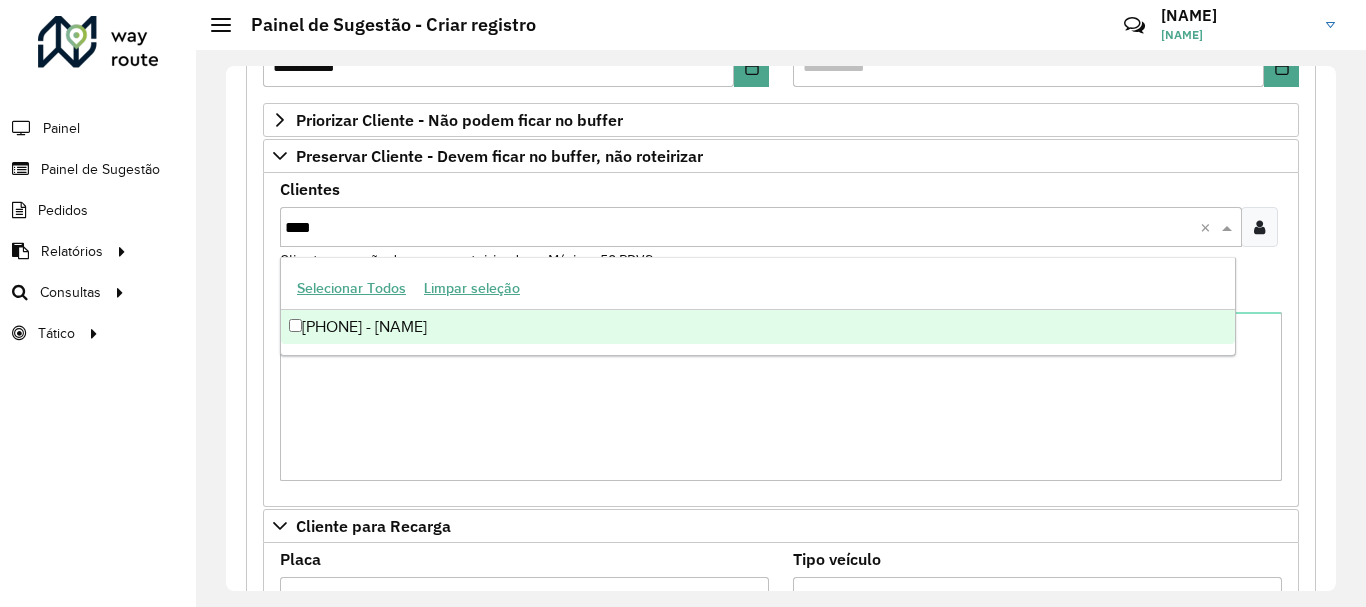 click on "[PHONE] - [NAME]" at bounding box center (758, 327) 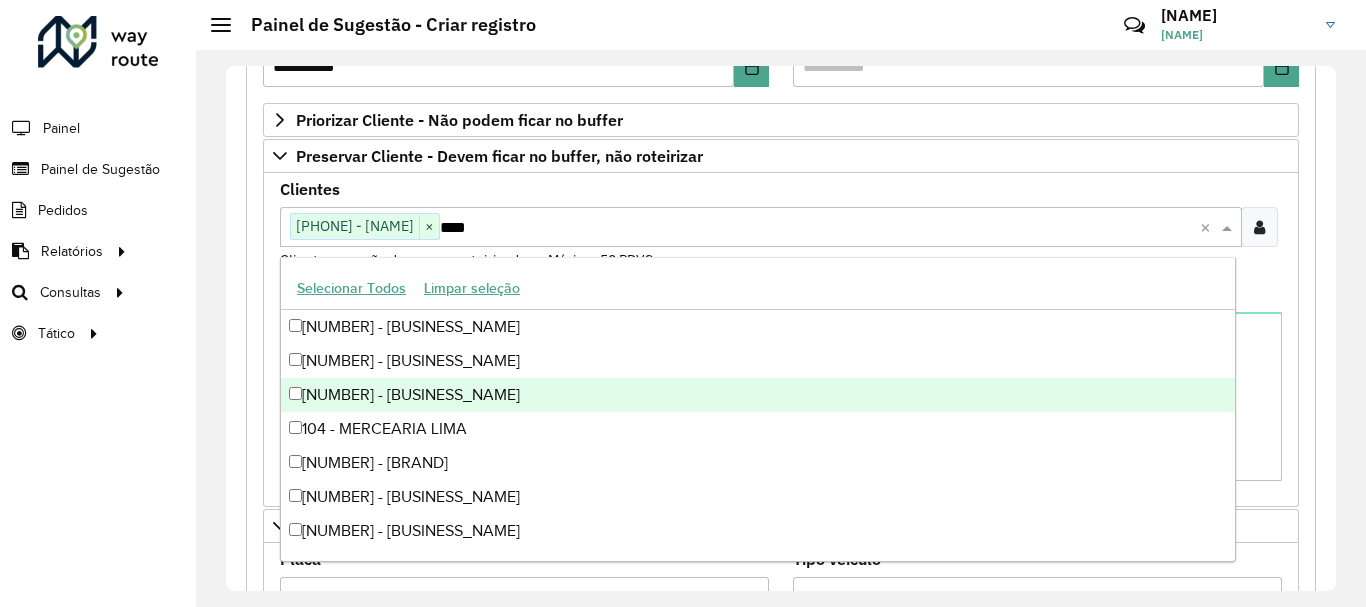 click on "****" at bounding box center [820, 228] 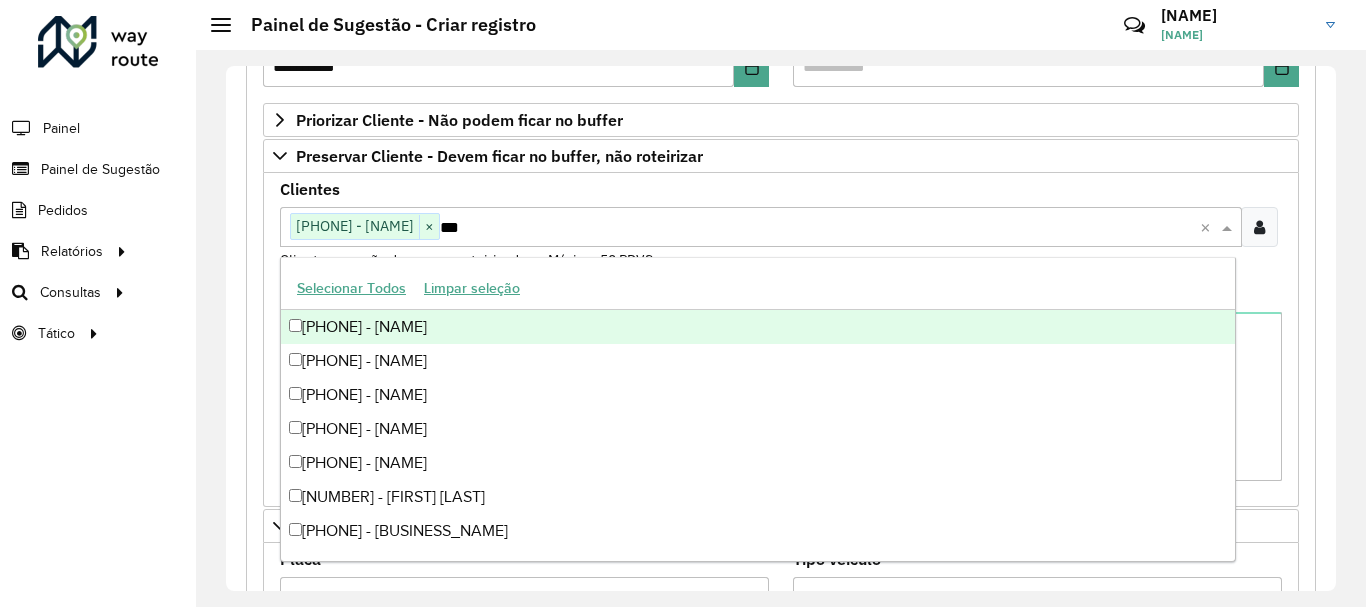 type on "****" 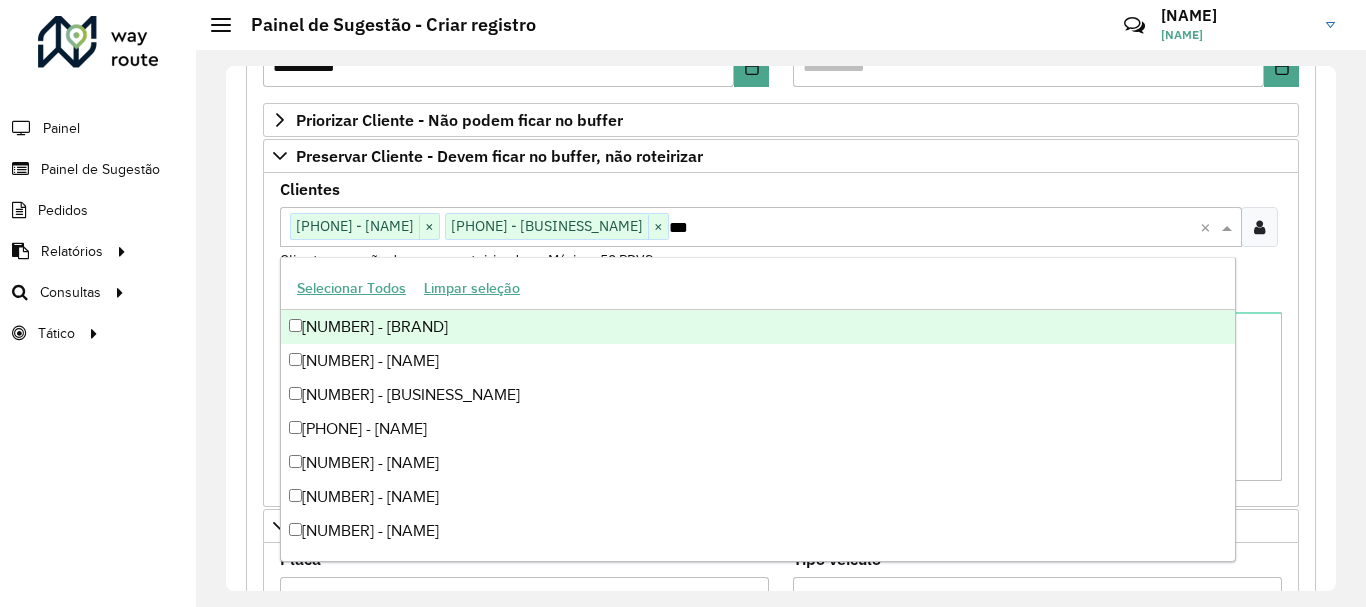 type on "****" 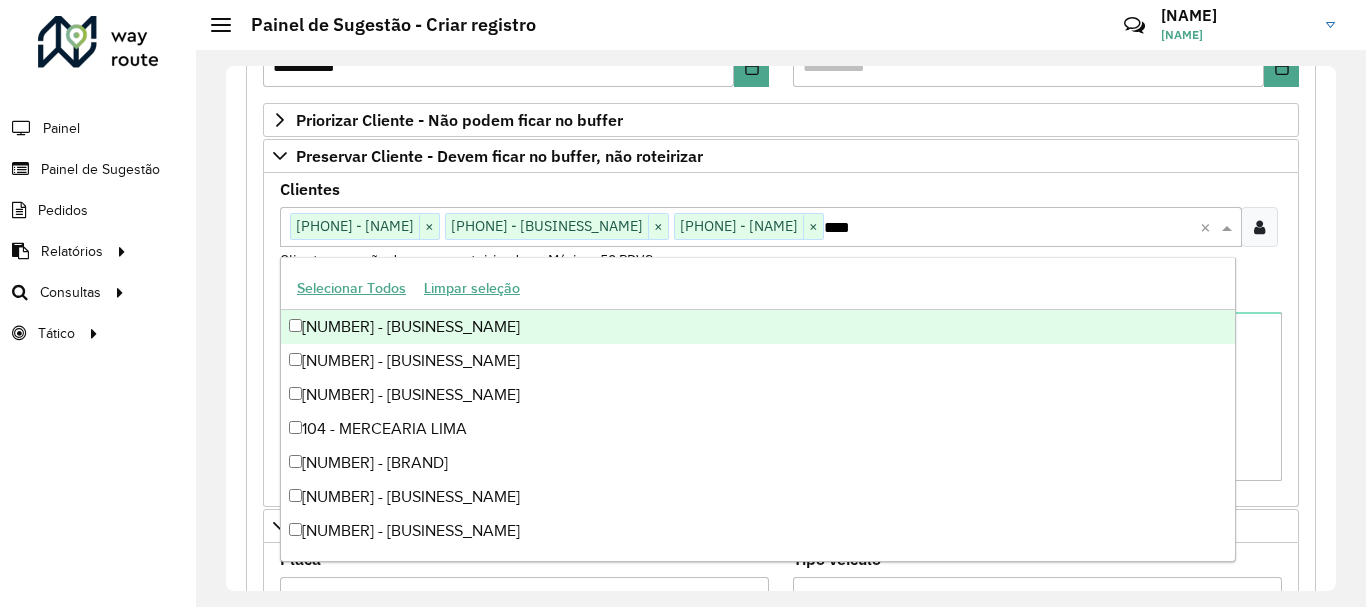 type 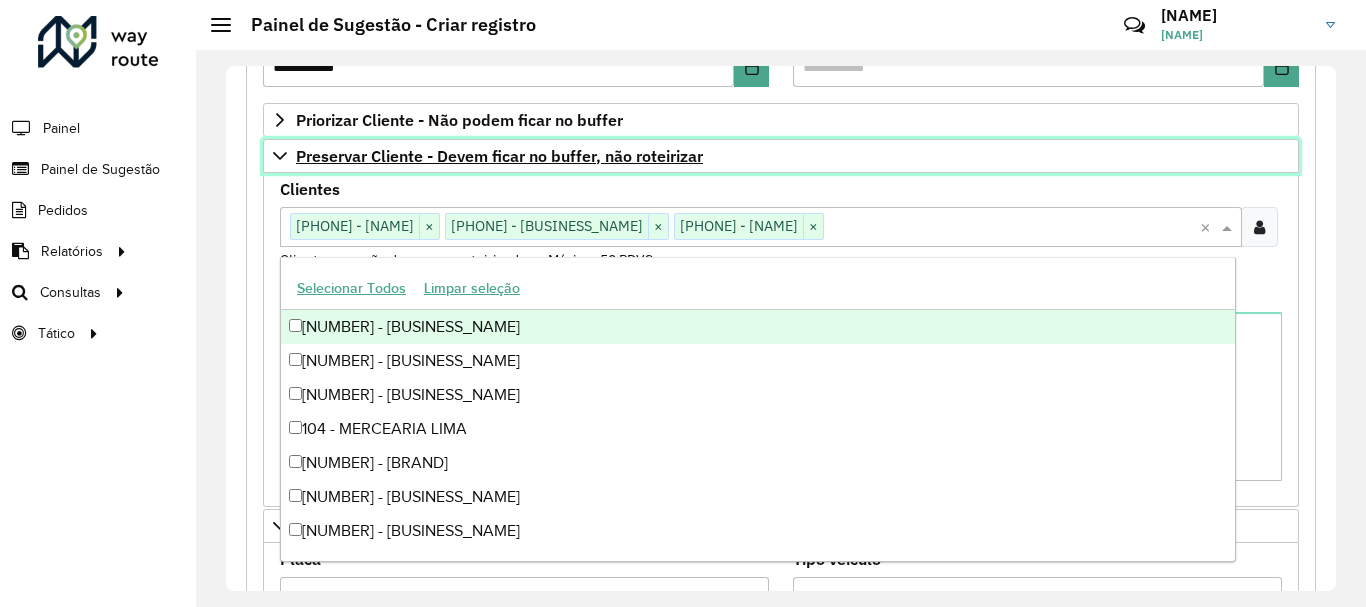click on "Preservar Cliente - Devem ficar no buffer, não roteirizar" at bounding box center (499, 156) 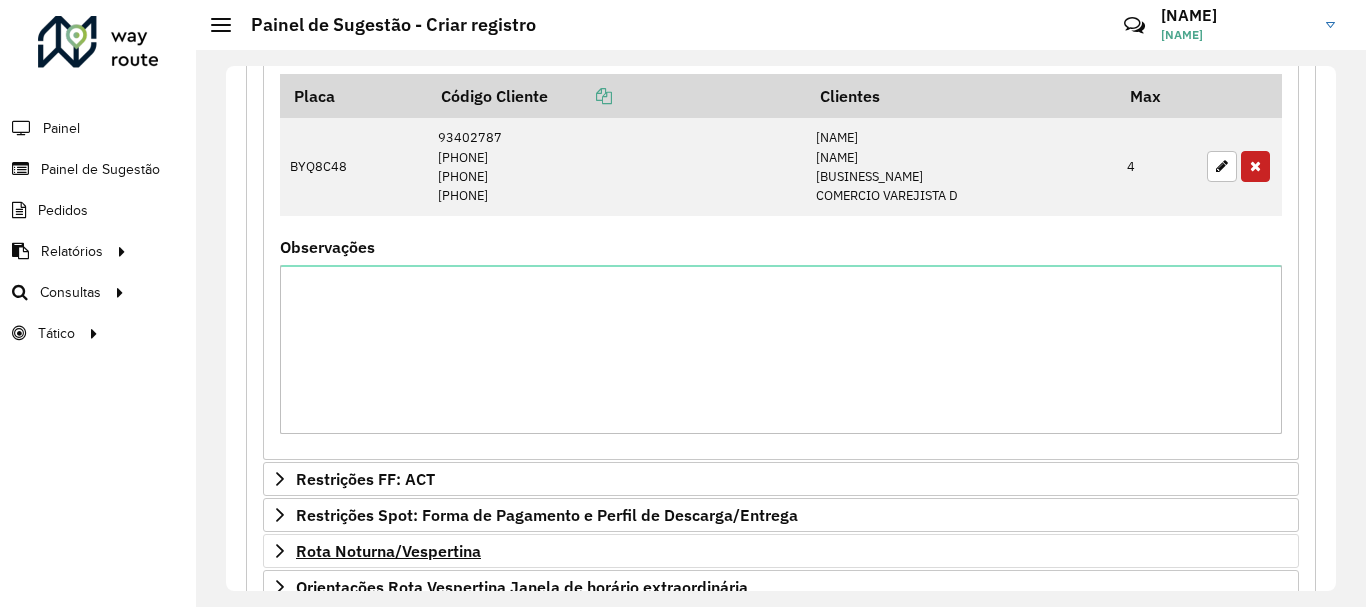 scroll, scrollTop: 1433, scrollLeft: 0, axis: vertical 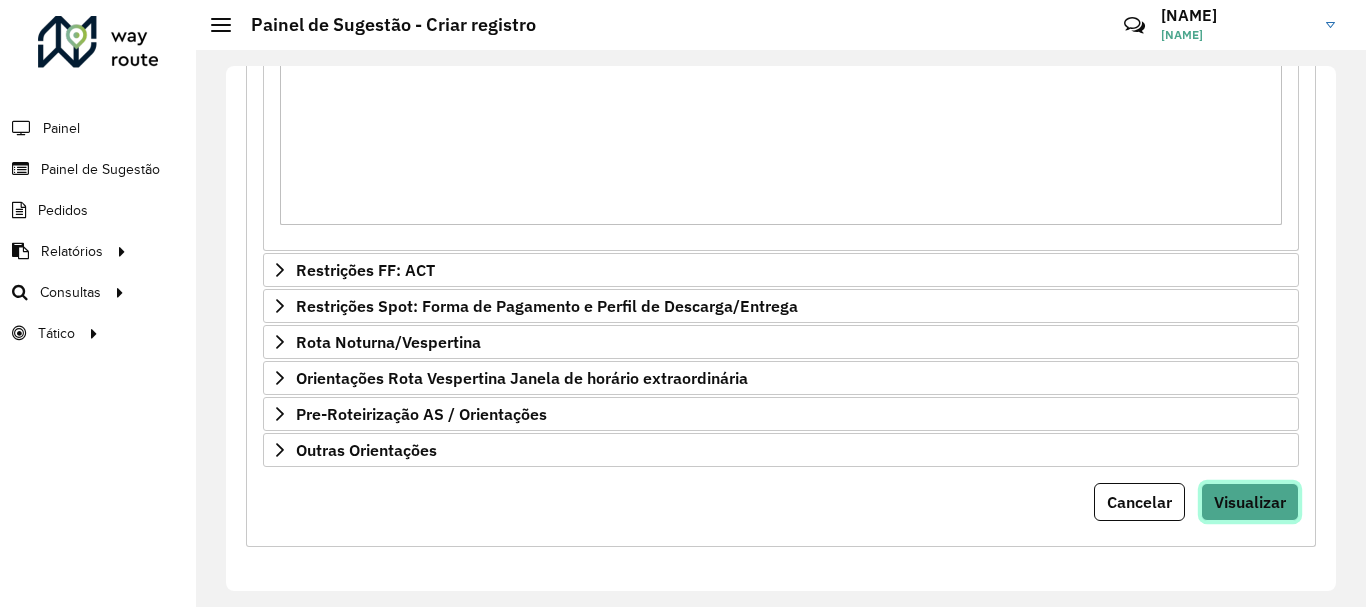 click on "Visualizar" at bounding box center (1250, 502) 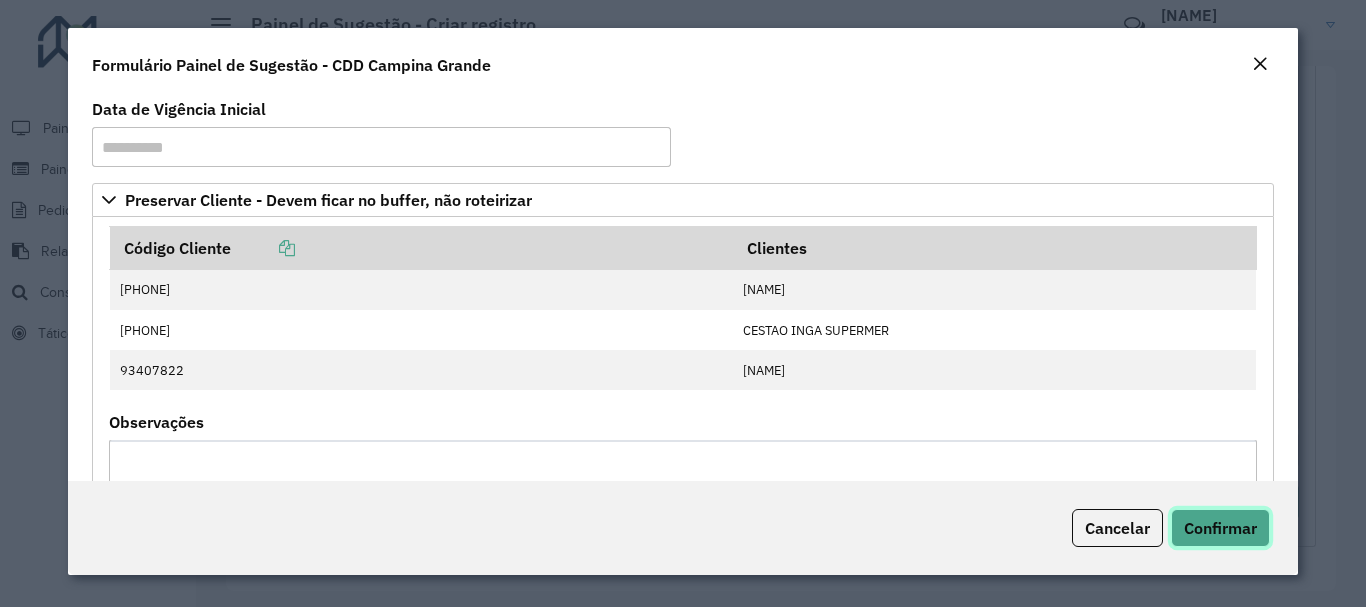 click on "Confirmar" 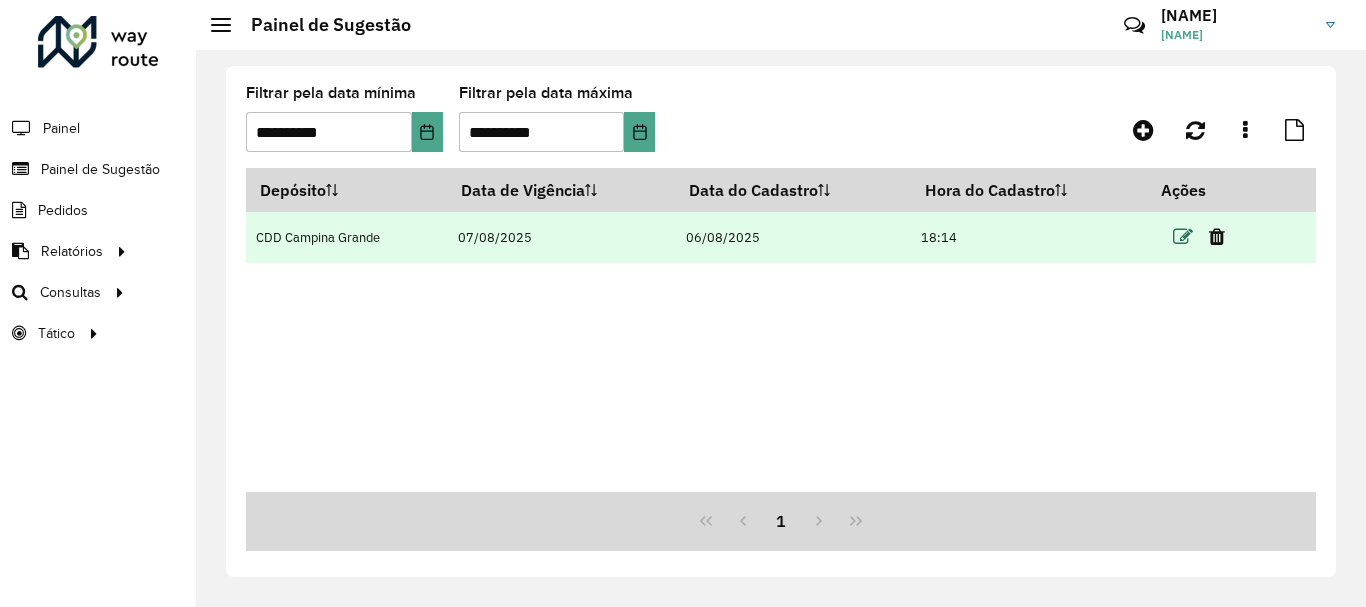 click at bounding box center [1183, 237] 